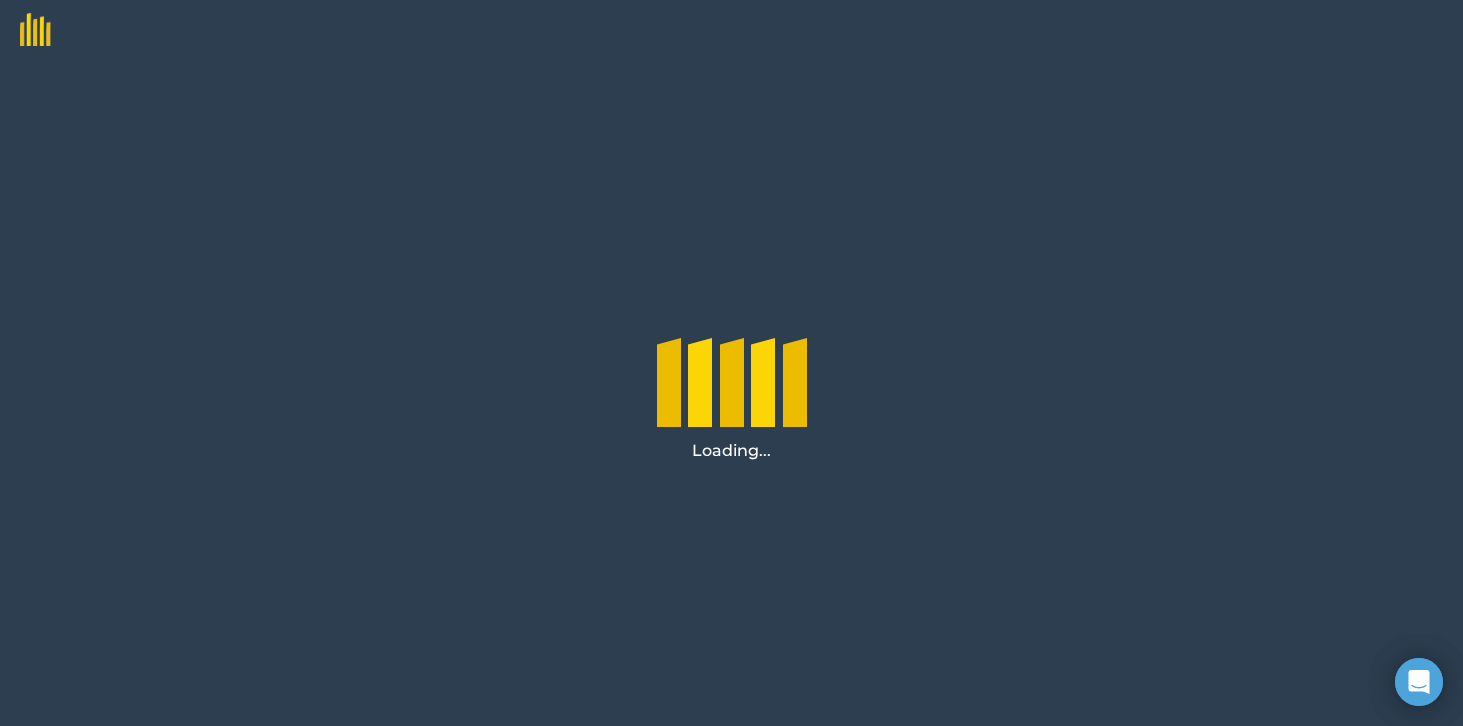 scroll, scrollTop: 0, scrollLeft: 0, axis: both 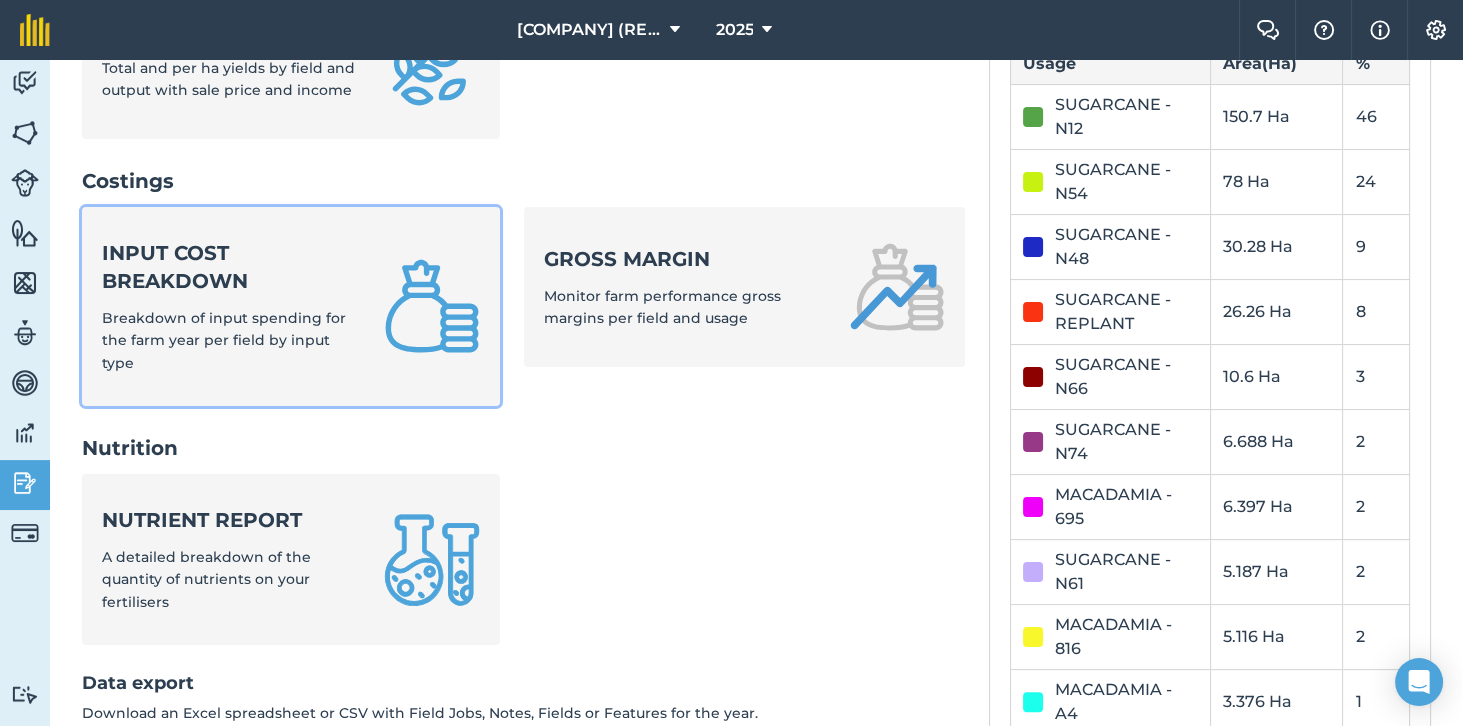 click on "Input cost breakdown Breakdown of input spending for the farm year per field by input type" at bounding box center (231, 306) 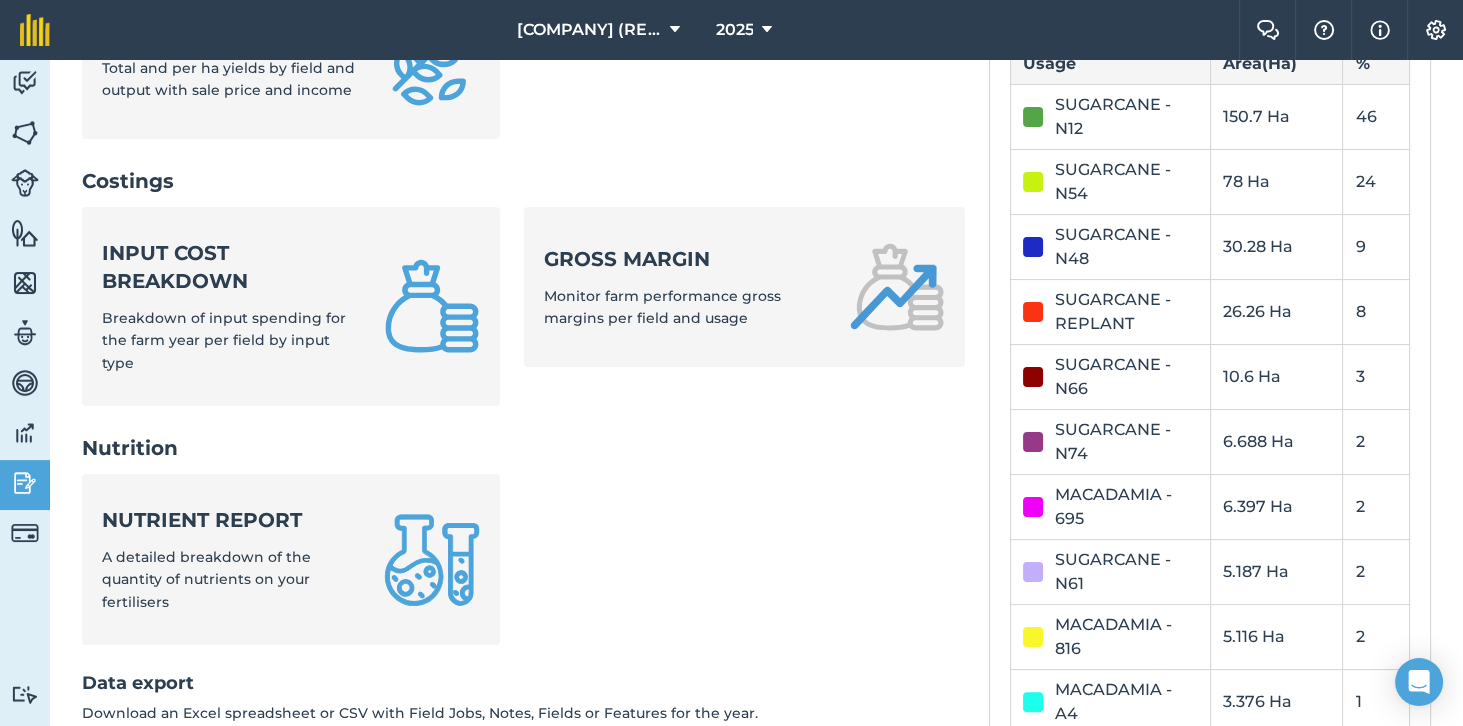 scroll, scrollTop: 0, scrollLeft: 0, axis: both 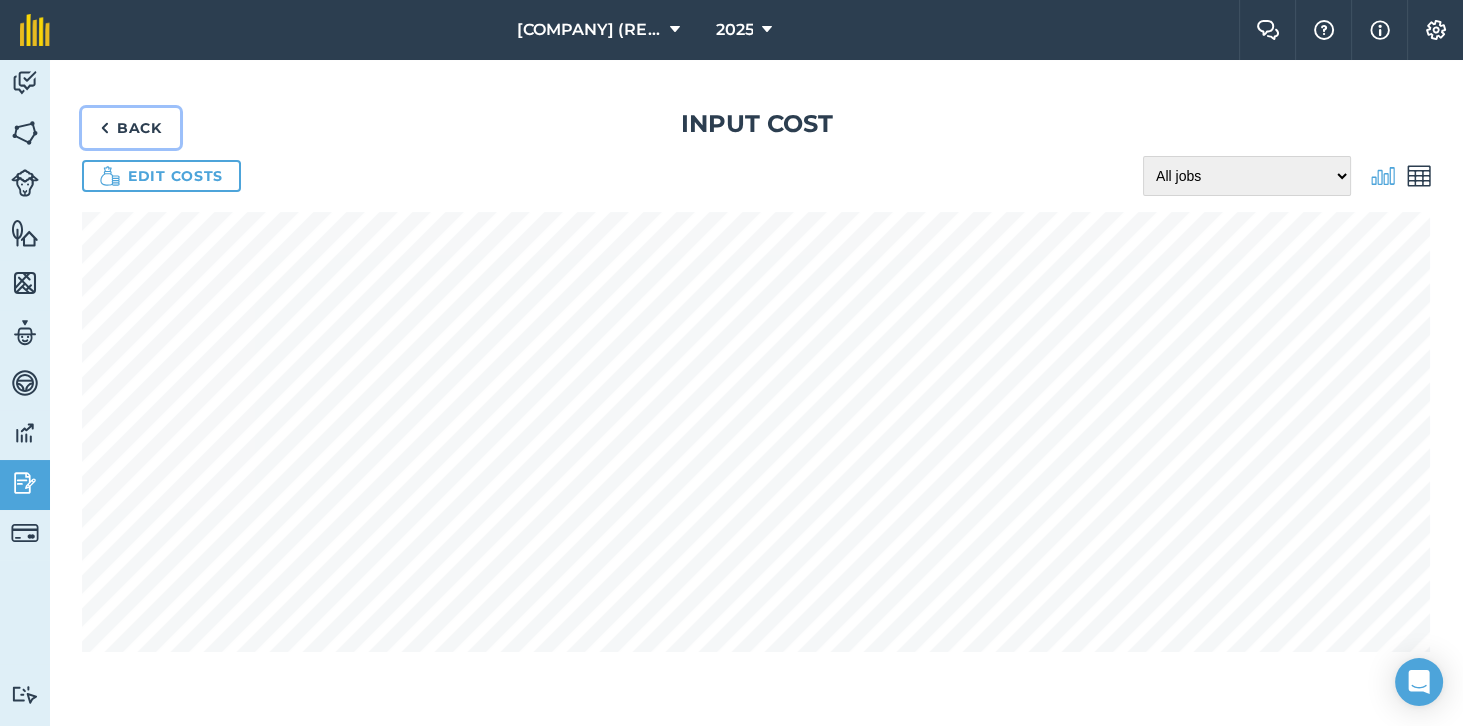 click on "Back" at bounding box center (131, 128) 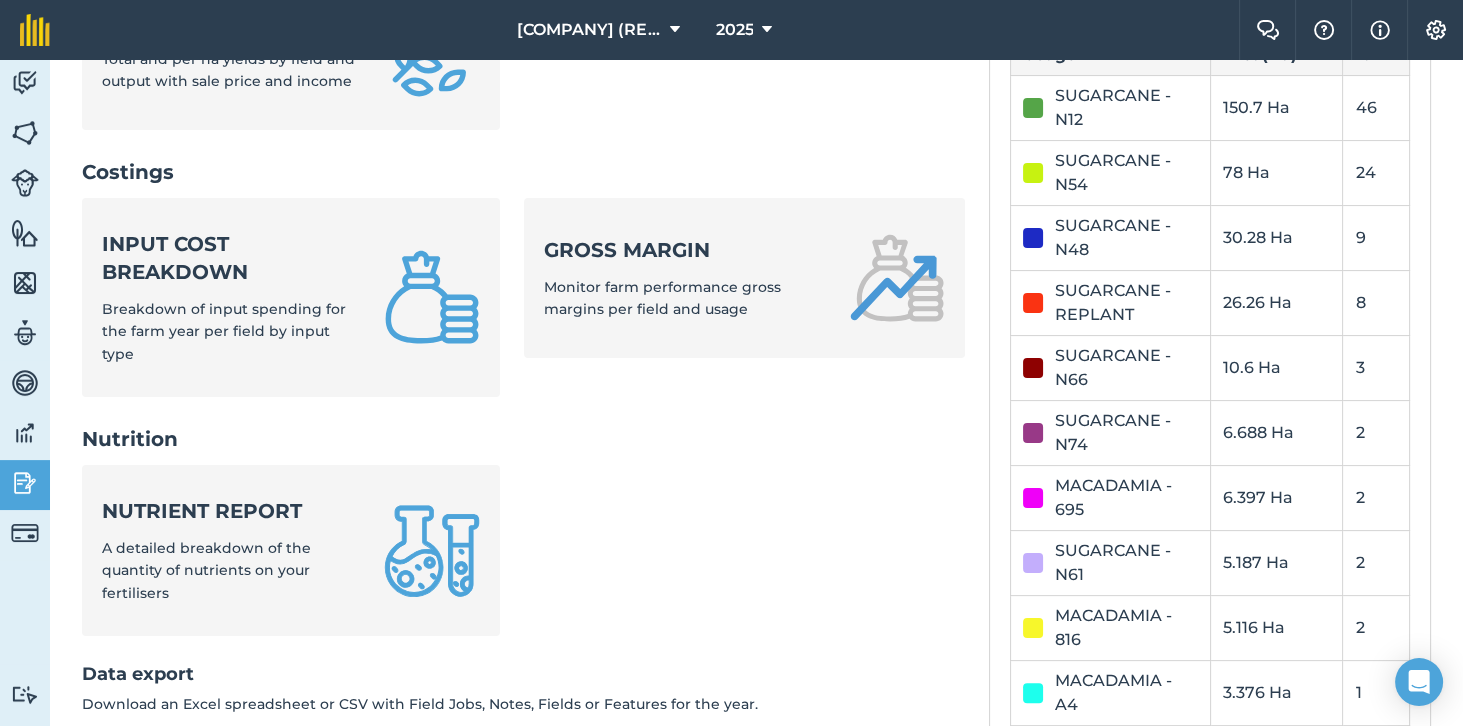 scroll, scrollTop: 706, scrollLeft: 0, axis: vertical 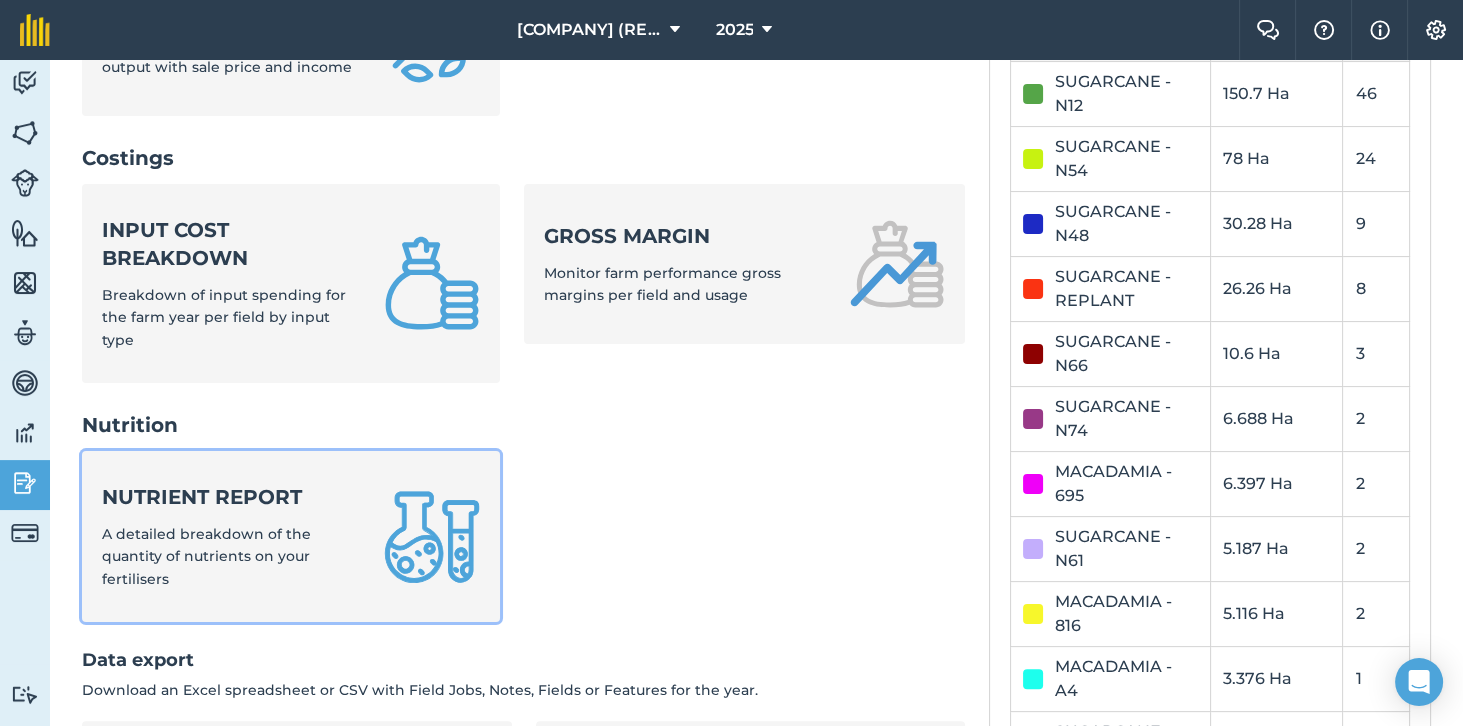 click on "A detailed breakdown of the quantity of nutrients on your fertilisers" at bounding box center (206, 556) 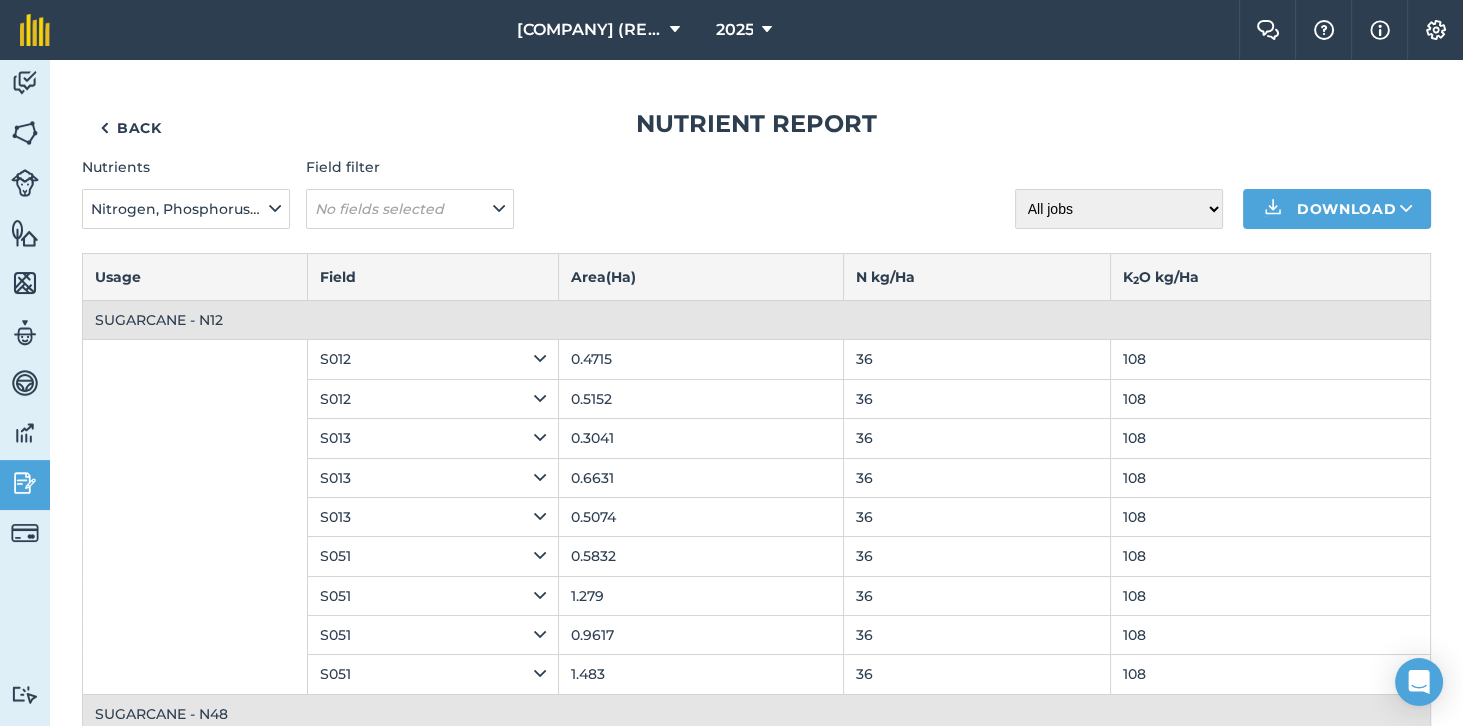 scroll, scrollTop: 16, scrollLeft: 0, axis: vertical 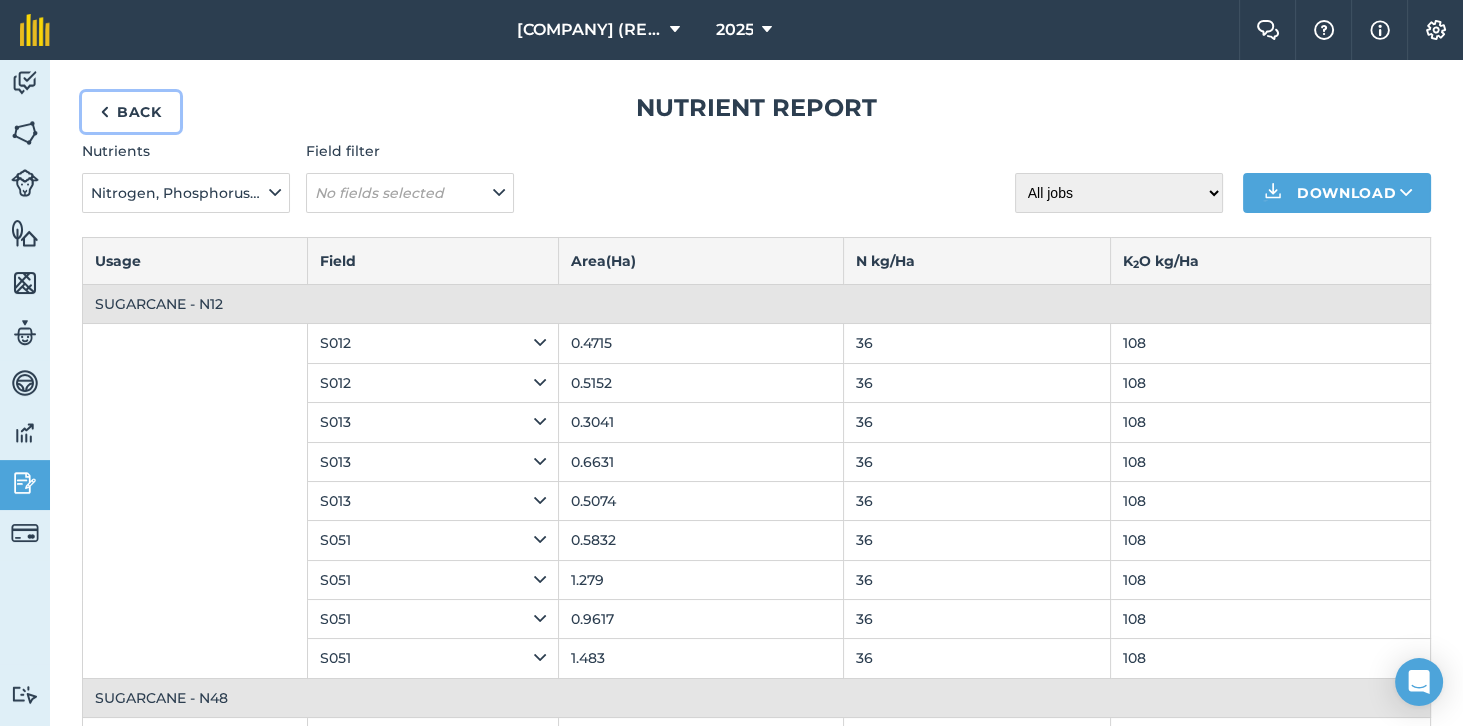 click at bounding box center [104, 112] 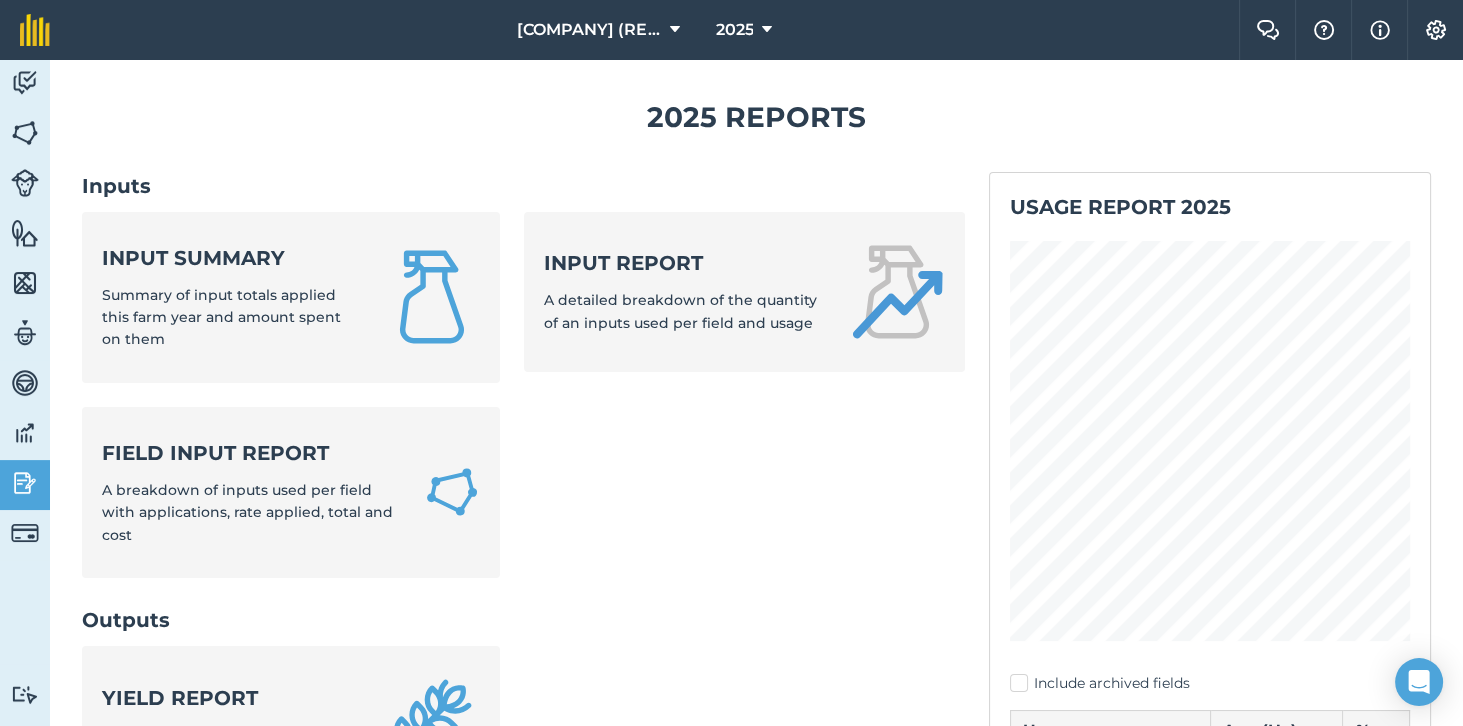scroll, scrollTop: 0, scrollLeft: 0, axis: both 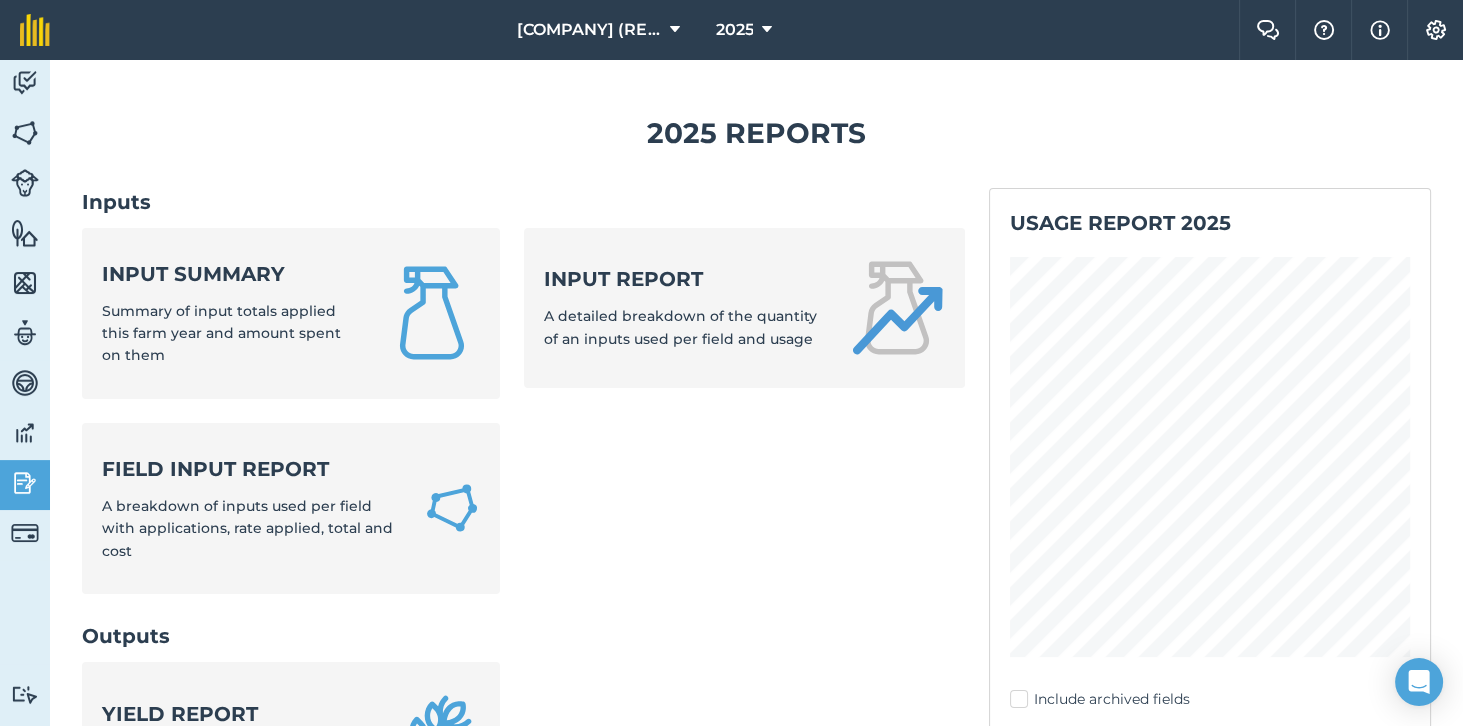 click on "Inputs Input summary Summary of input totals applied this farm year and amount spent on them Input report A detailed breakdown of the quantity of an inputs used per field and usage Field Input Report A breakdown of inputs used per field with applications, rate applied, total and cost Outputs Yield report Total and per ha yields by field and output with sale price and income Costings Input cost breakdown Breakdown of input spending for the farm year per field by input type Gross margin Monitor farm performance gross margins per field and usage Nutrition Nutrient report A detailed breakdown of the quantity of nutrients on your fertilisers" at bounding box center [523, 770] 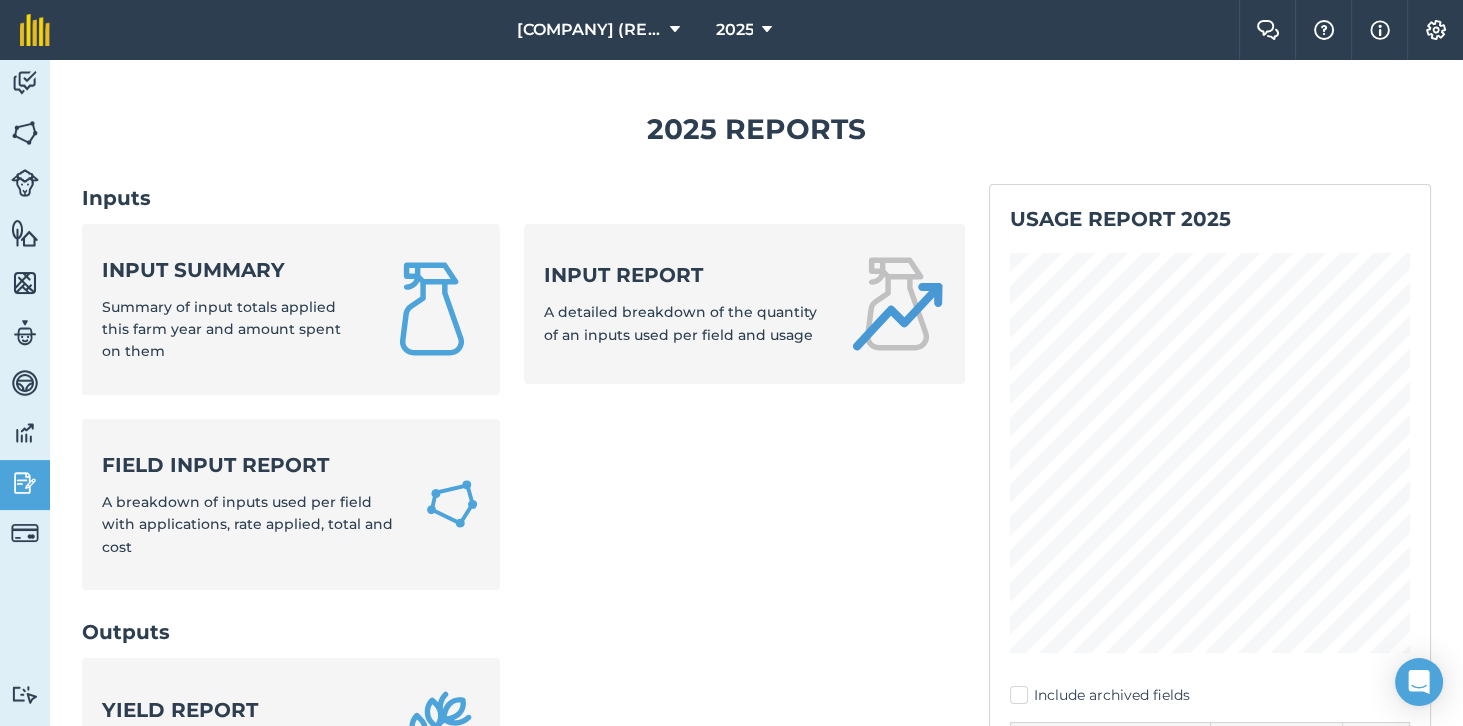 scroll, scrollTop: 0, scrollLeft: 0, axis: both 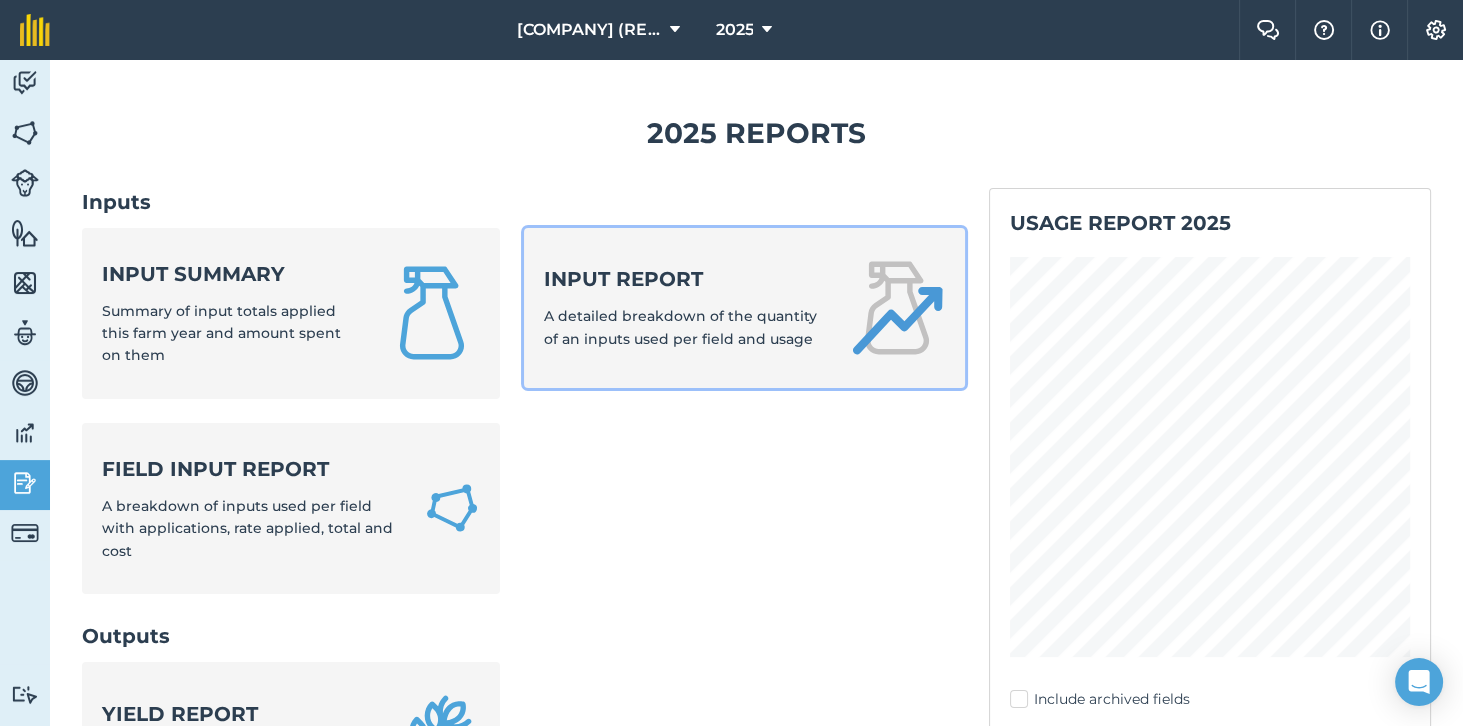 click on "A detailed breakdown of the quantity of an inputs used per field and usage" at bounding box center [680, 327] 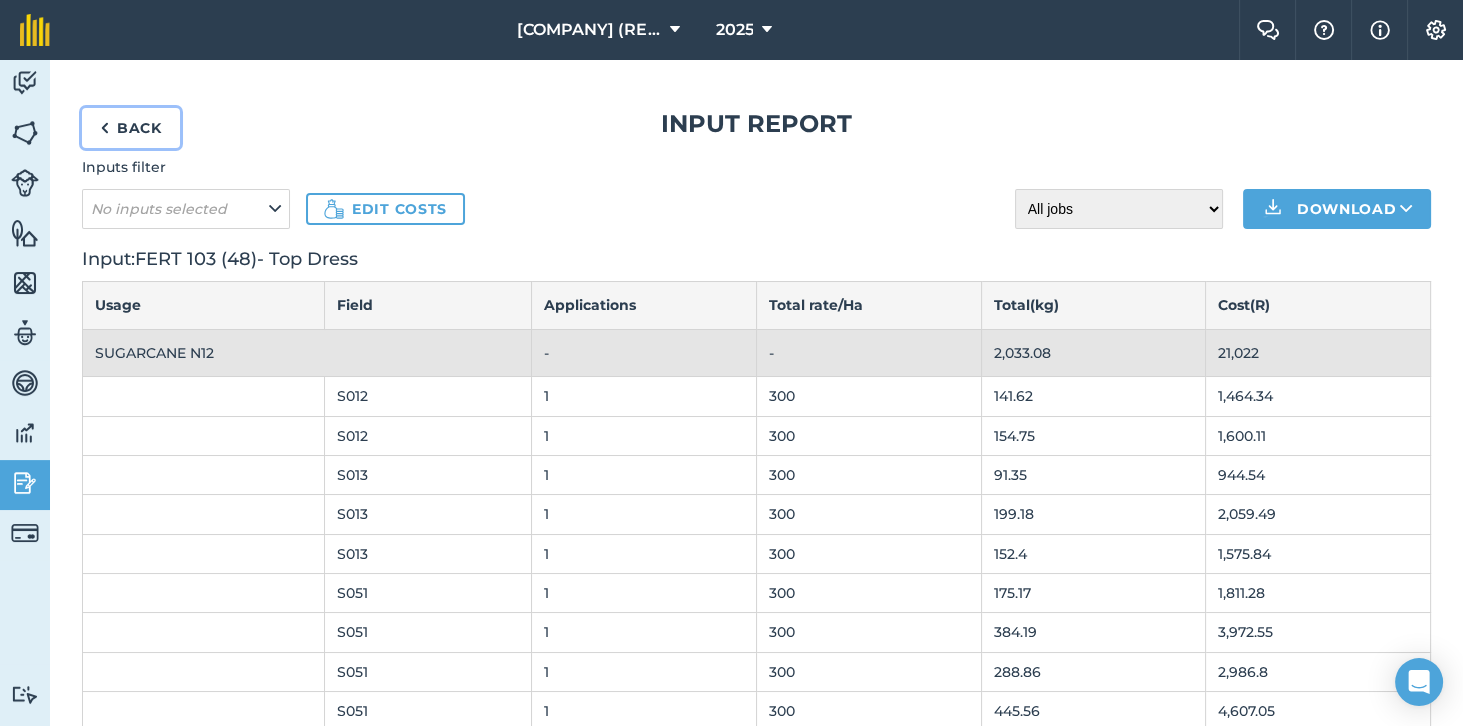 click on "Back" at bounding box center [131, 128] 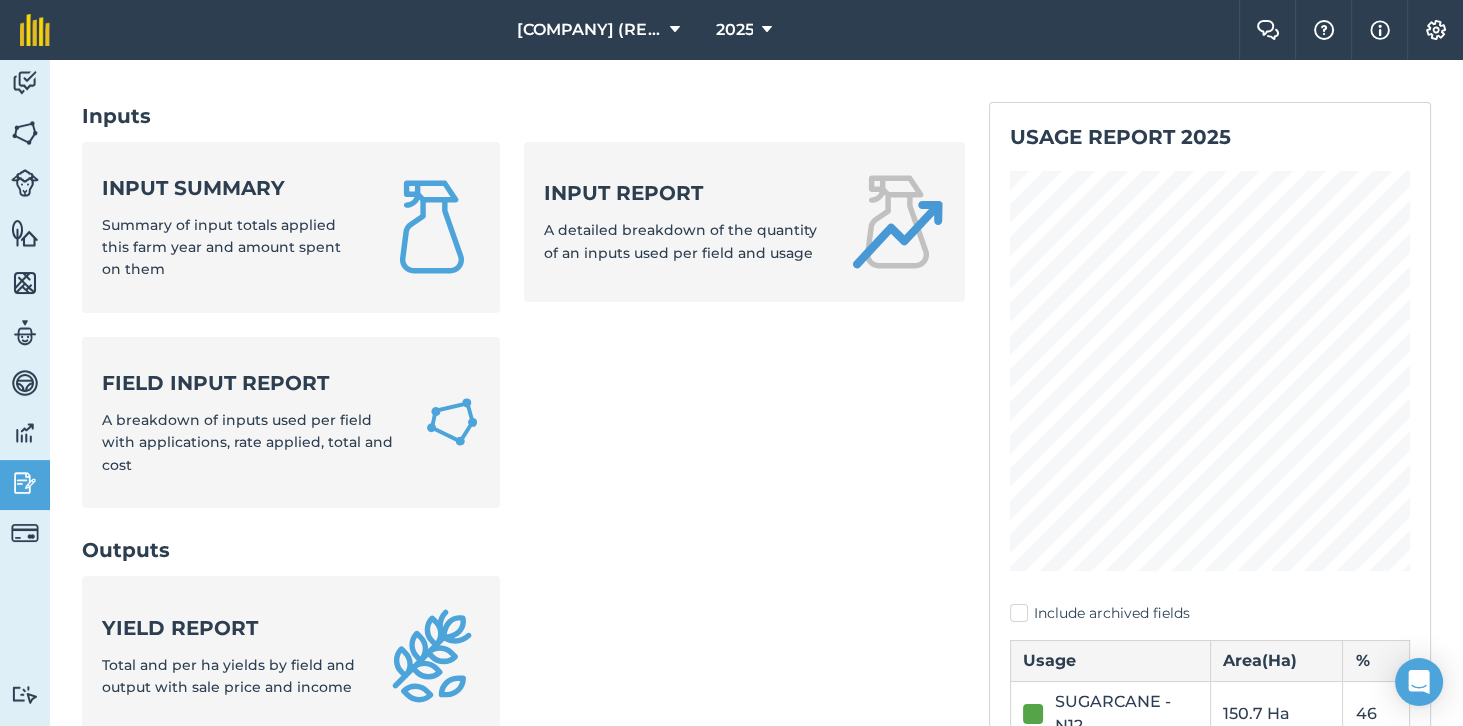 scroll, scrollTop: 84, scrollLeft: 0, axis: vertical 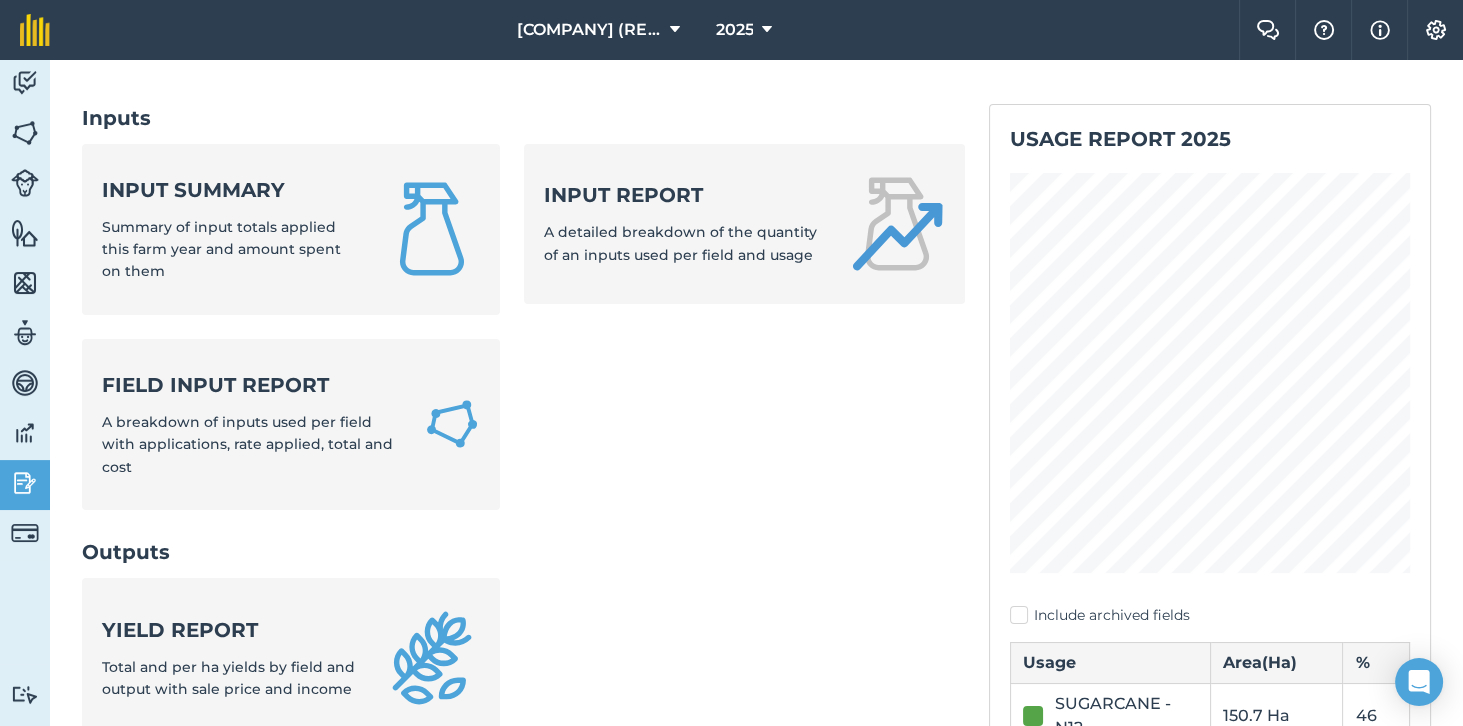 click on "Input summary Summary of input totals applied this farm year and amount spent on them Input report A detailed breakdown of the quantity of an inputs used per field and usage Field Input Report A breakdown of inputs used per field with applications, rate applied, total and cost" at bounding box center [523, 339] 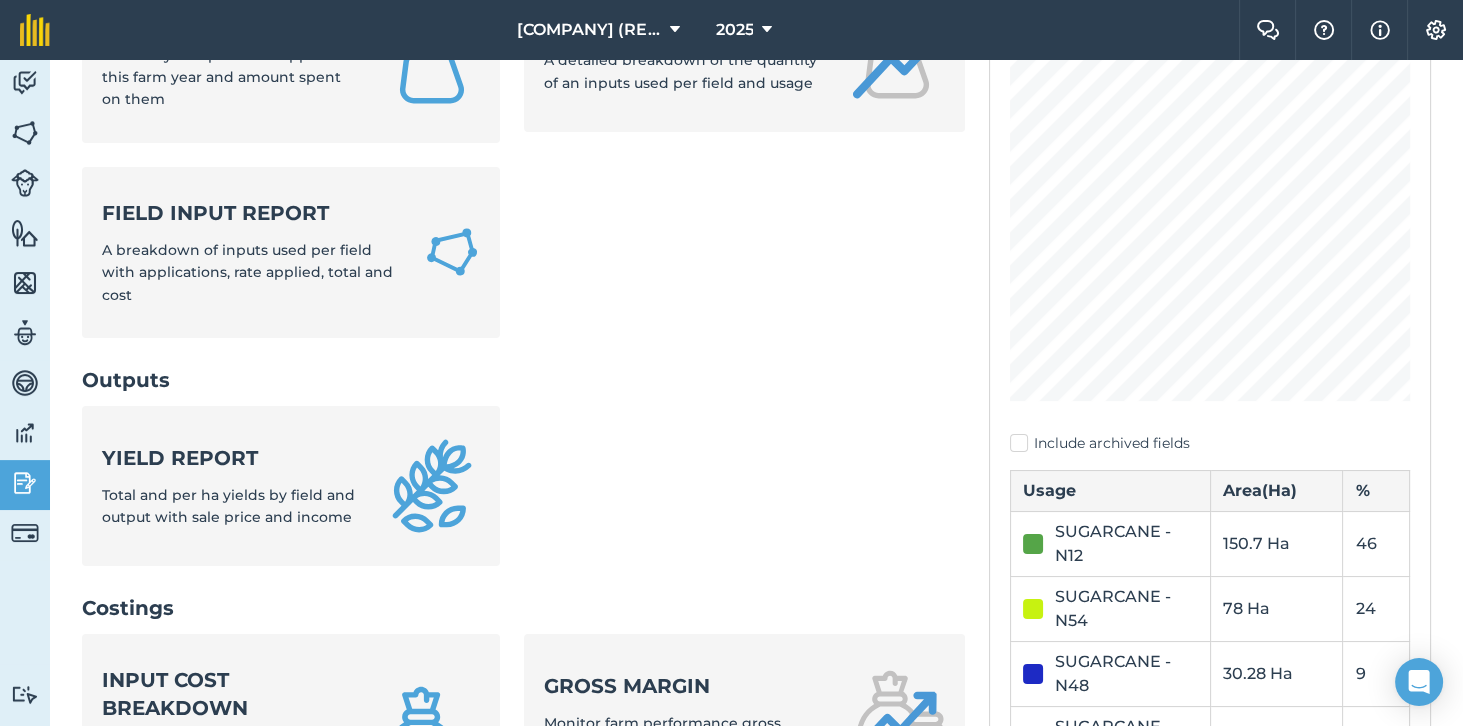 scroll, scrollTop: 0, scrollLeft: 0, axis: both 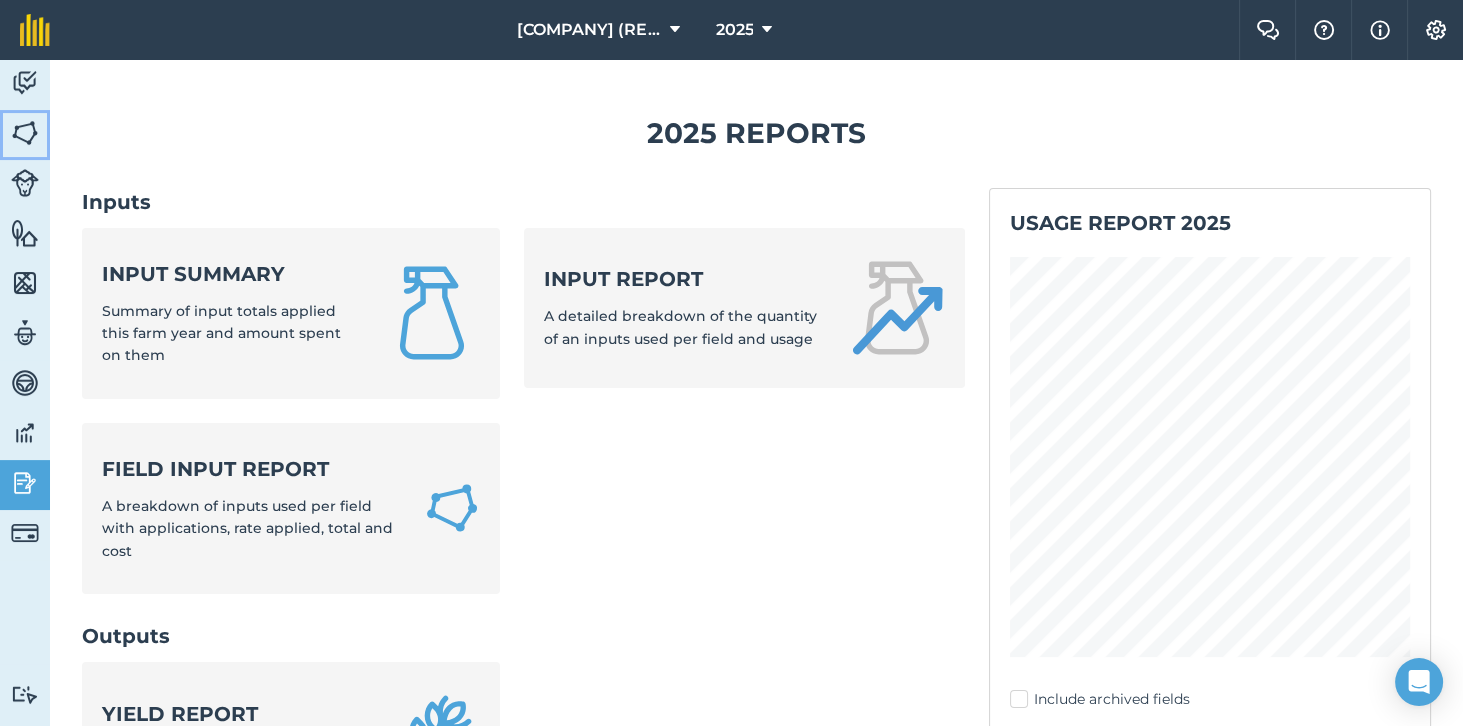 click at bounding box center [25, 133] 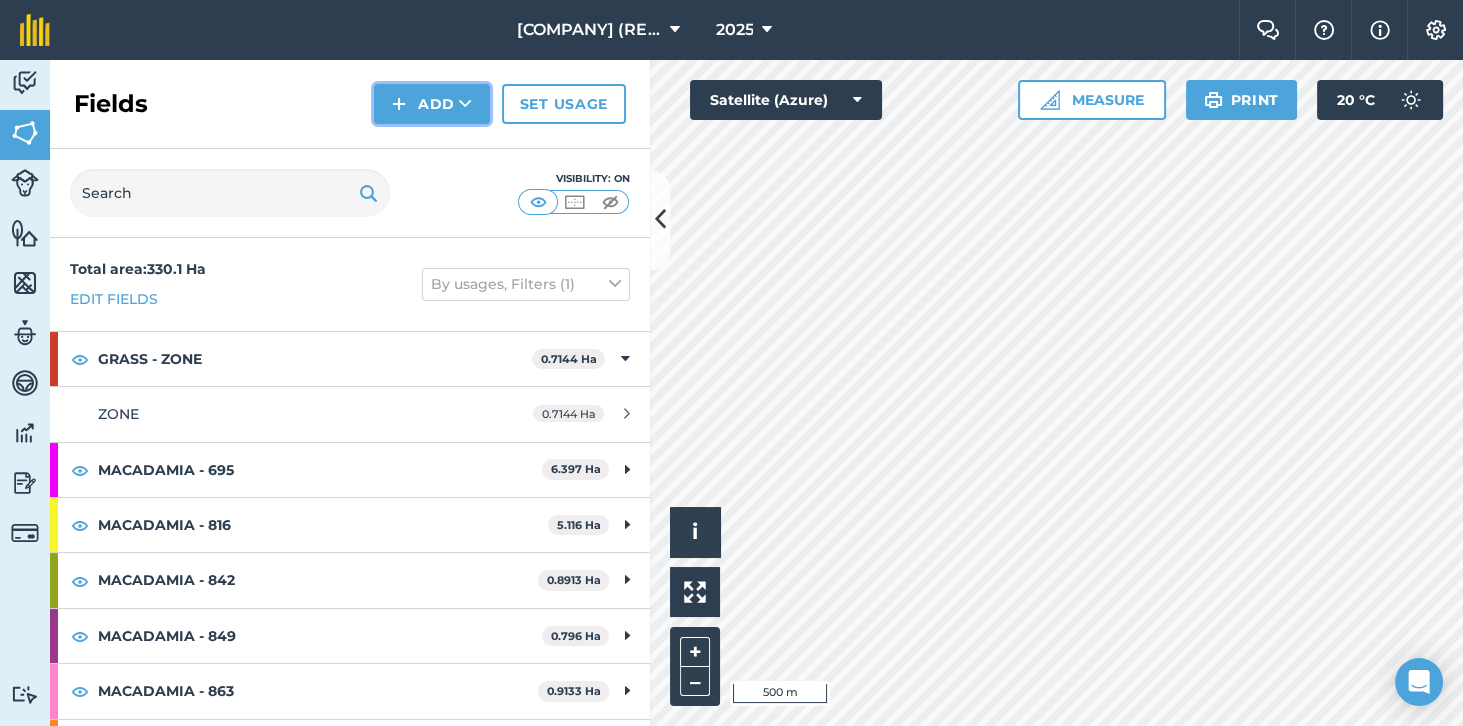click on "Add" at bounding box center [432, 104] 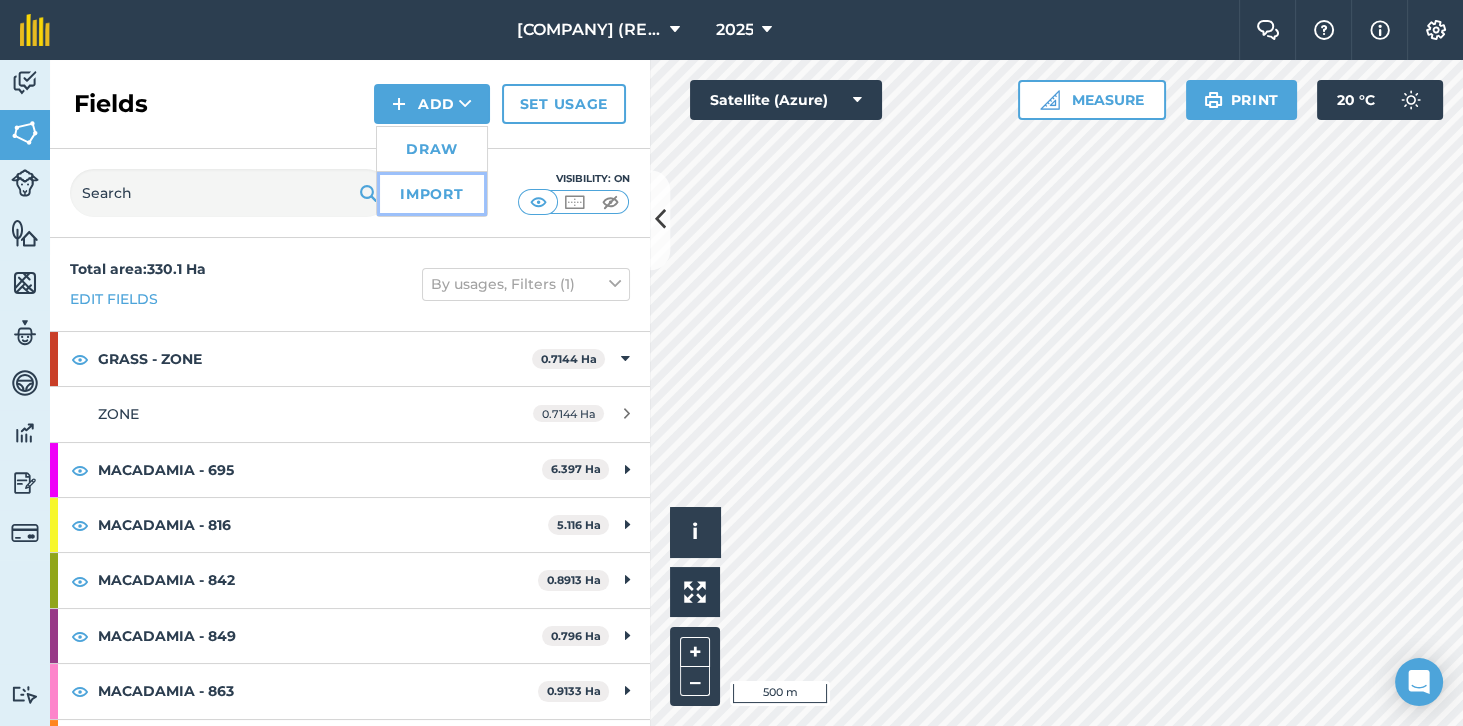 click on "Import" at bounding box center (432, 194) 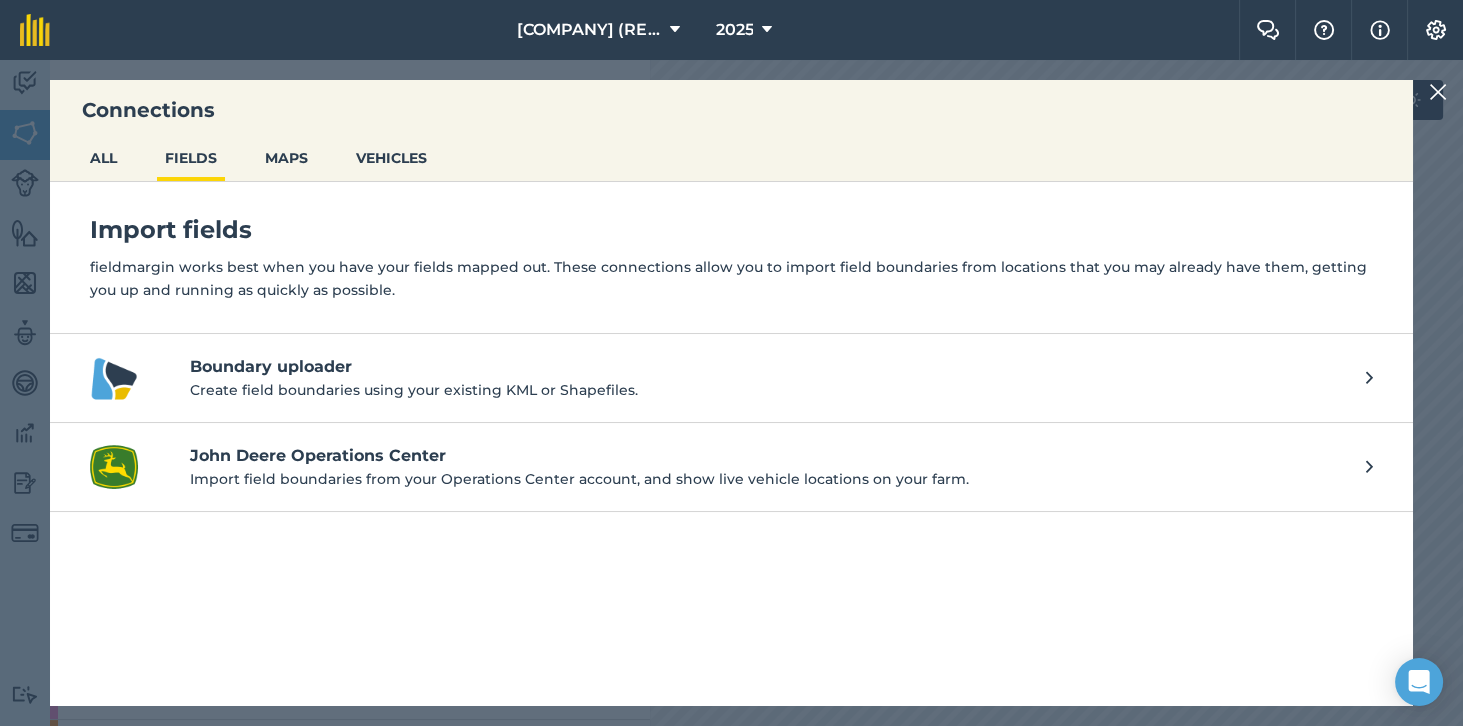 click on "Create field boundaries using your existing KML or Shapefiles." at bounding box center [768, 390] 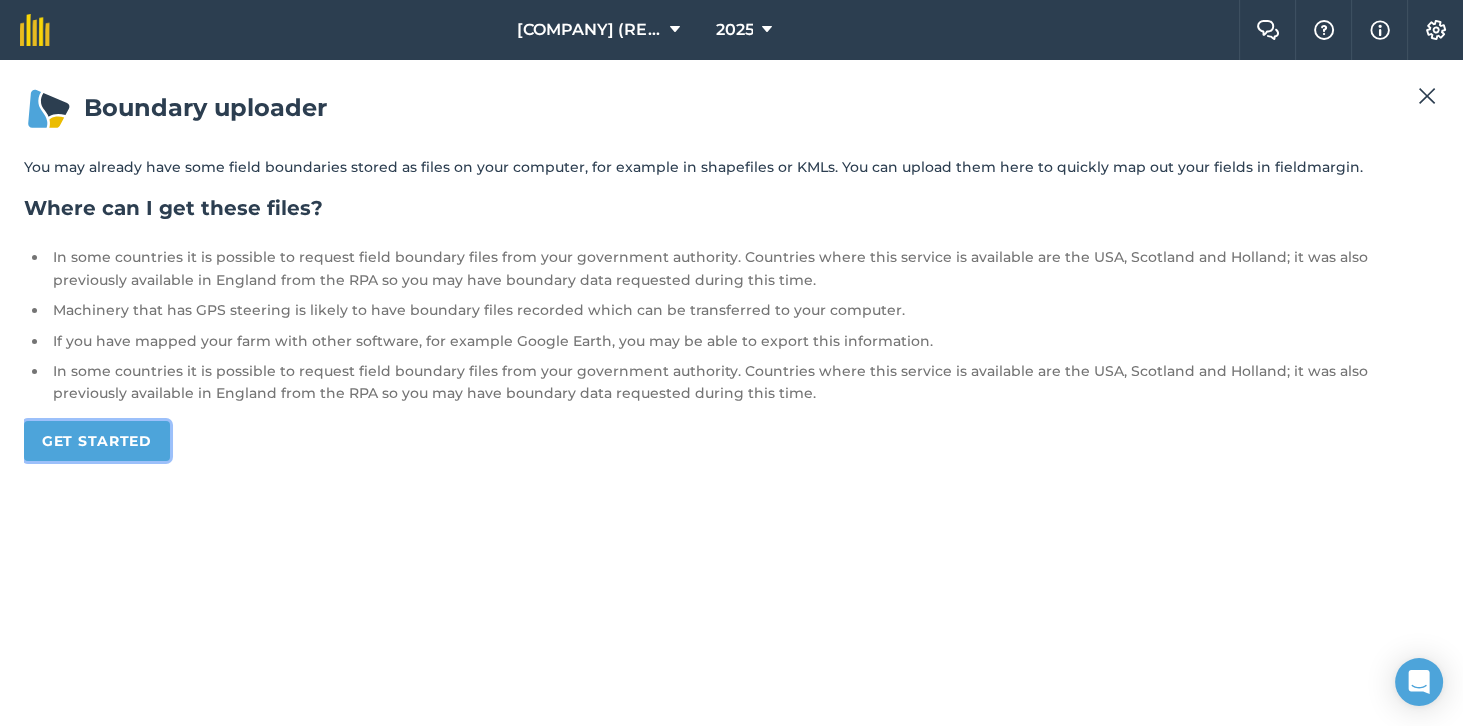 click on "Get started" at bounding box center (97, 441) 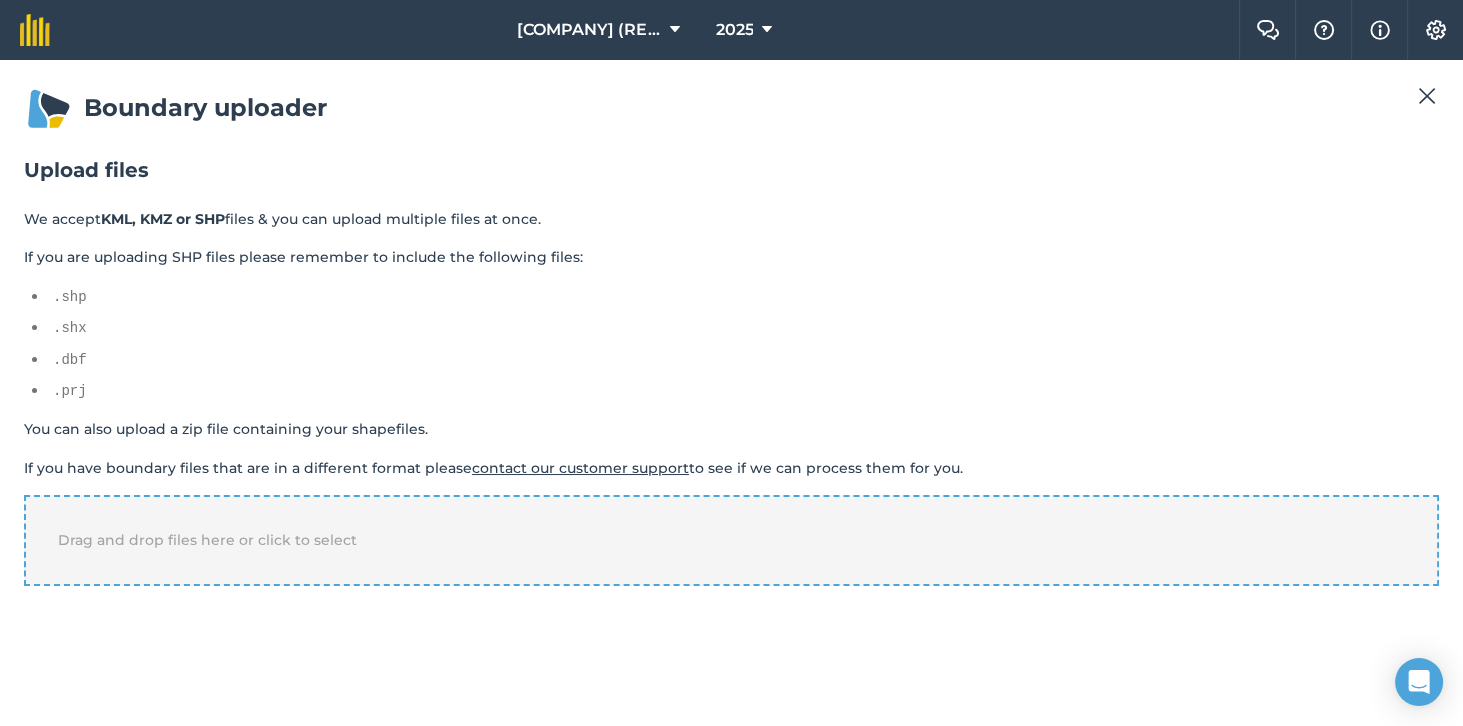 click on "Drag and drop files here or click to select" at bounding box center [207, 540] 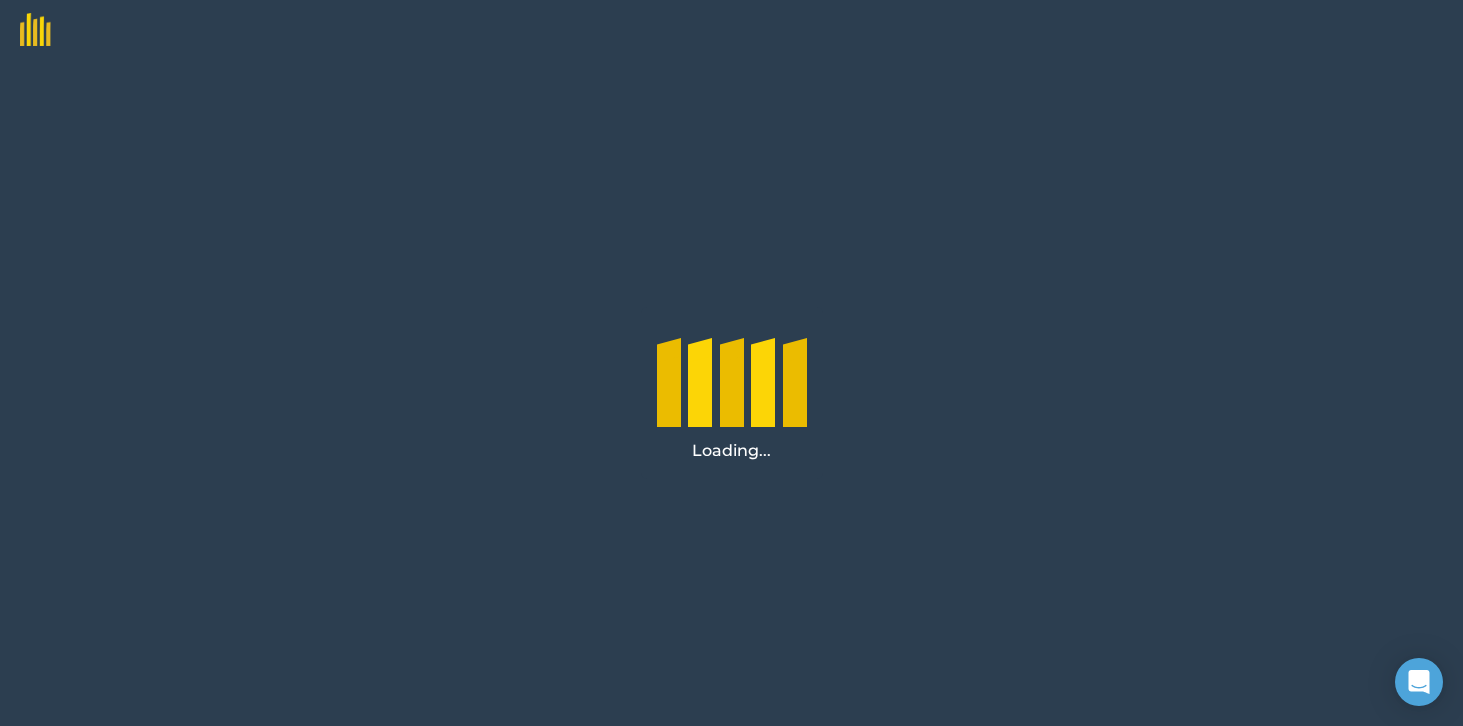 scroll, scrollTop: 0, scrollLeft: 0, axis: both 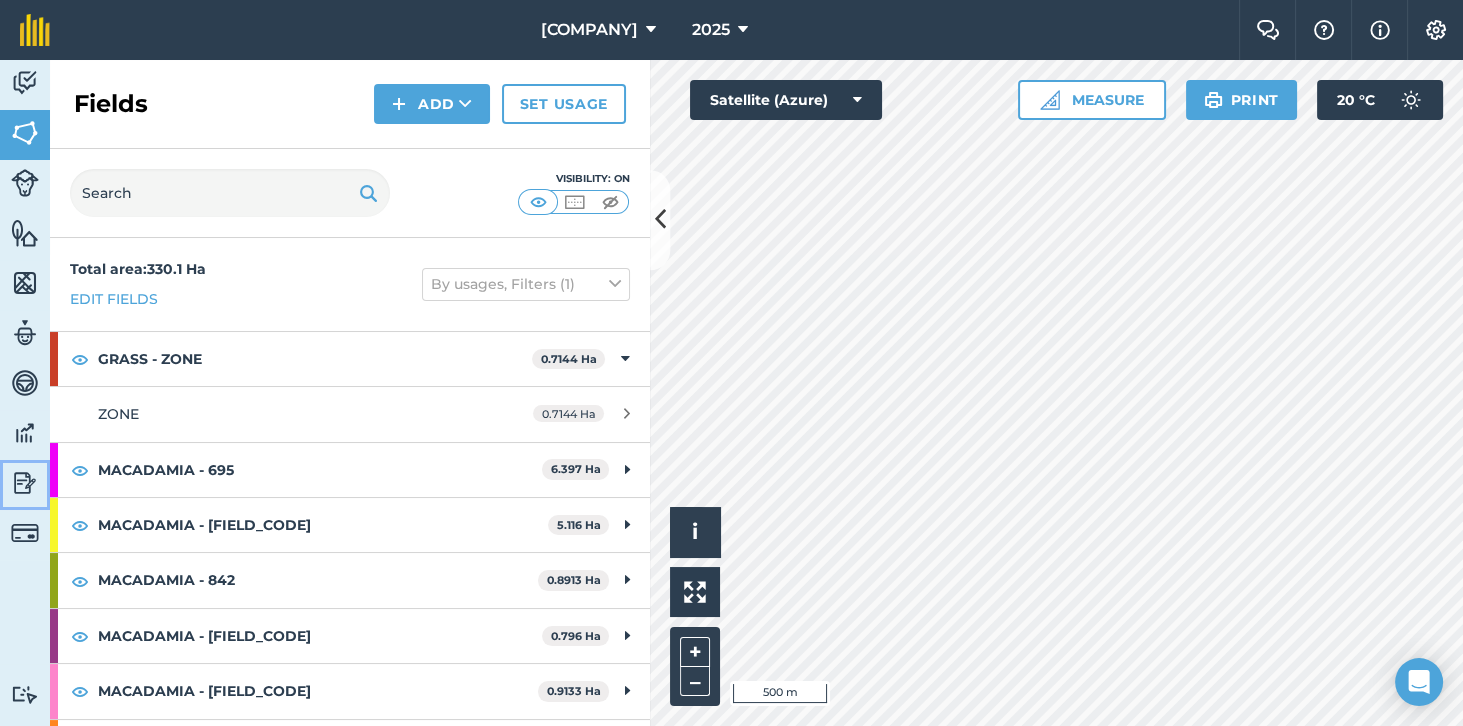 click at bounding box center [25, 483] 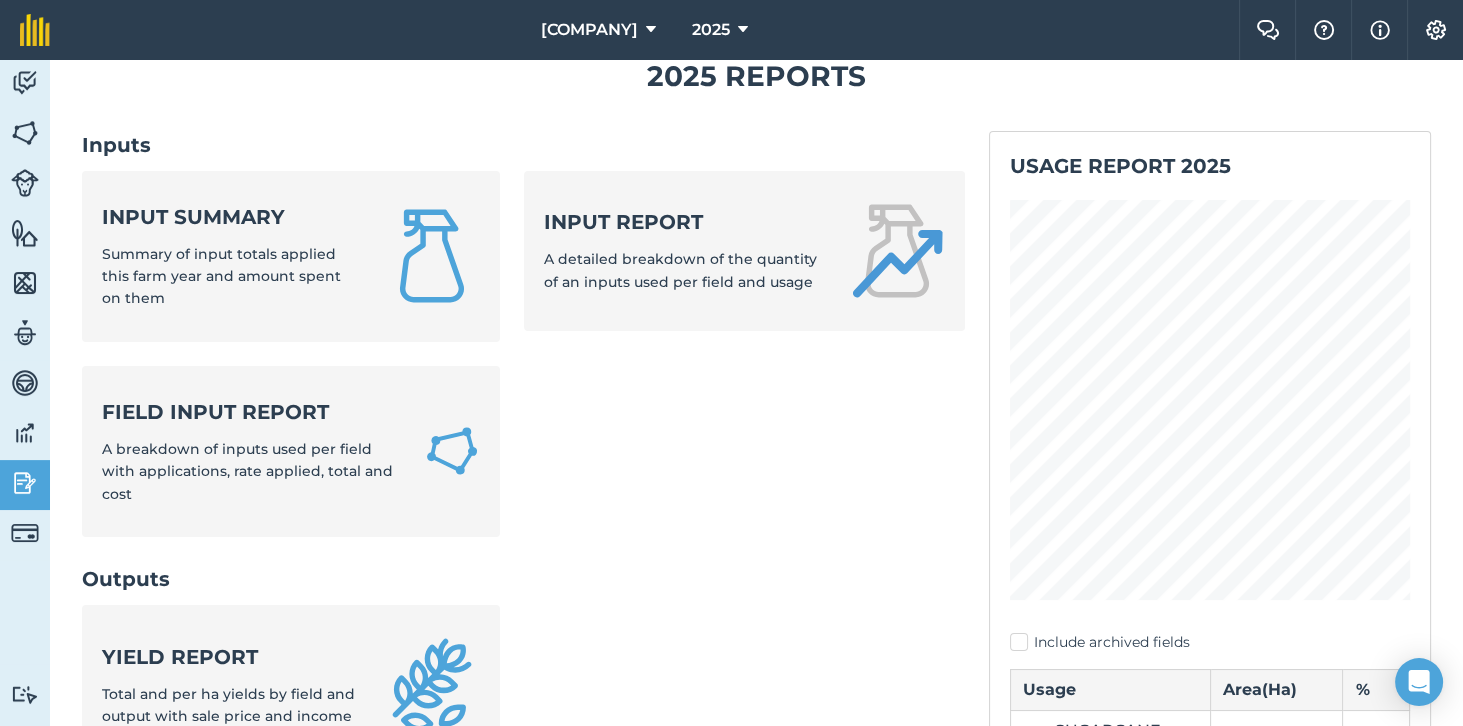 scroll, scrollTop: 61, scrollLeft: 0, axis: vertical 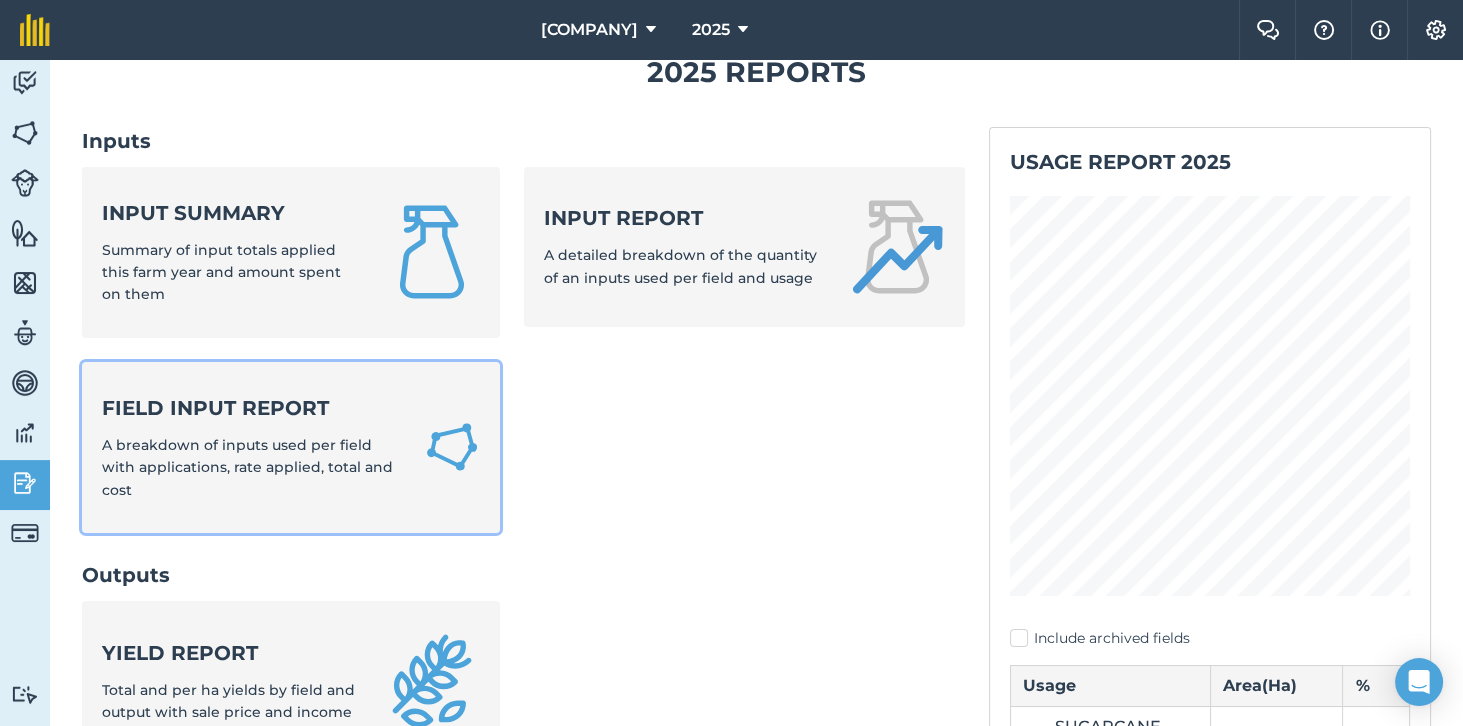 click on "Field Input Report" at bounding box center [251, 408] 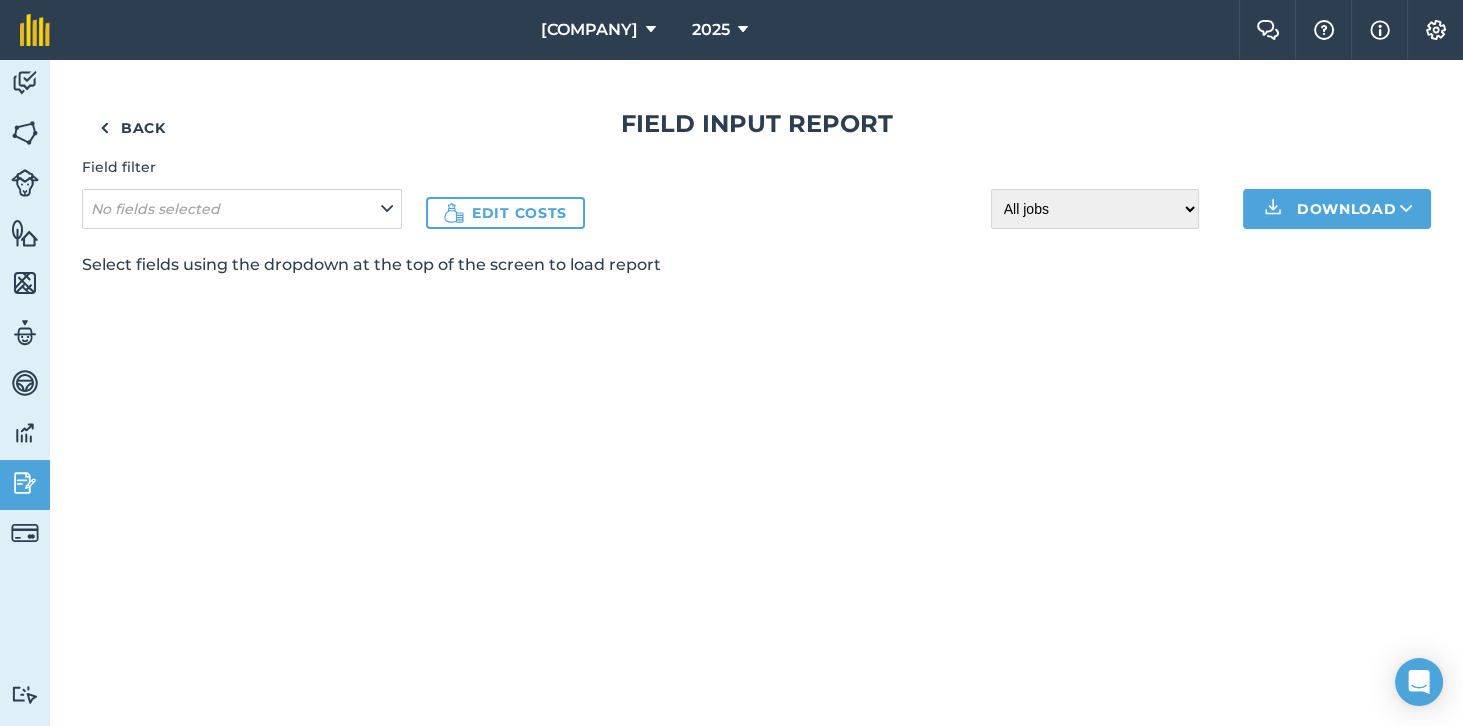 scroll, scrollTop: 0, scrollLeft: 0, axis: both 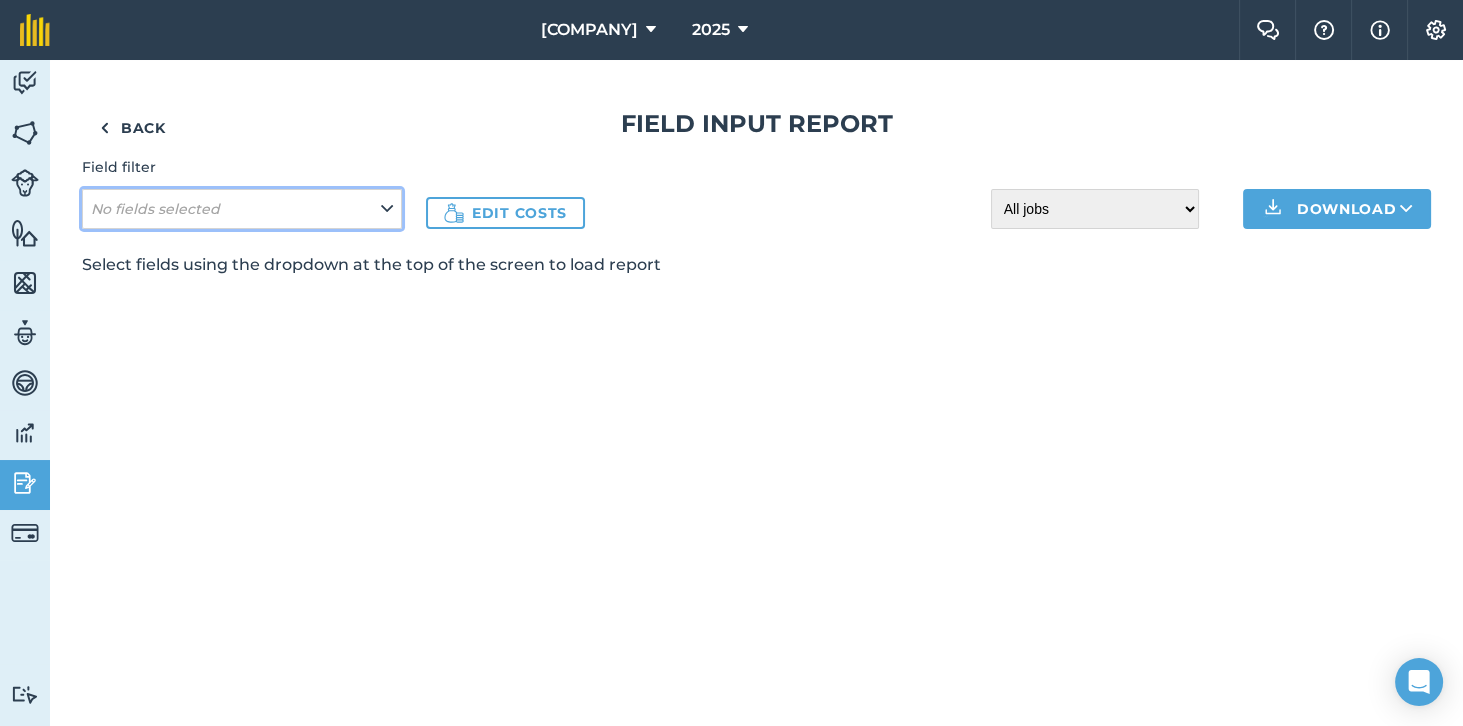click on "No fields selected" at bounding box center [242, 209] 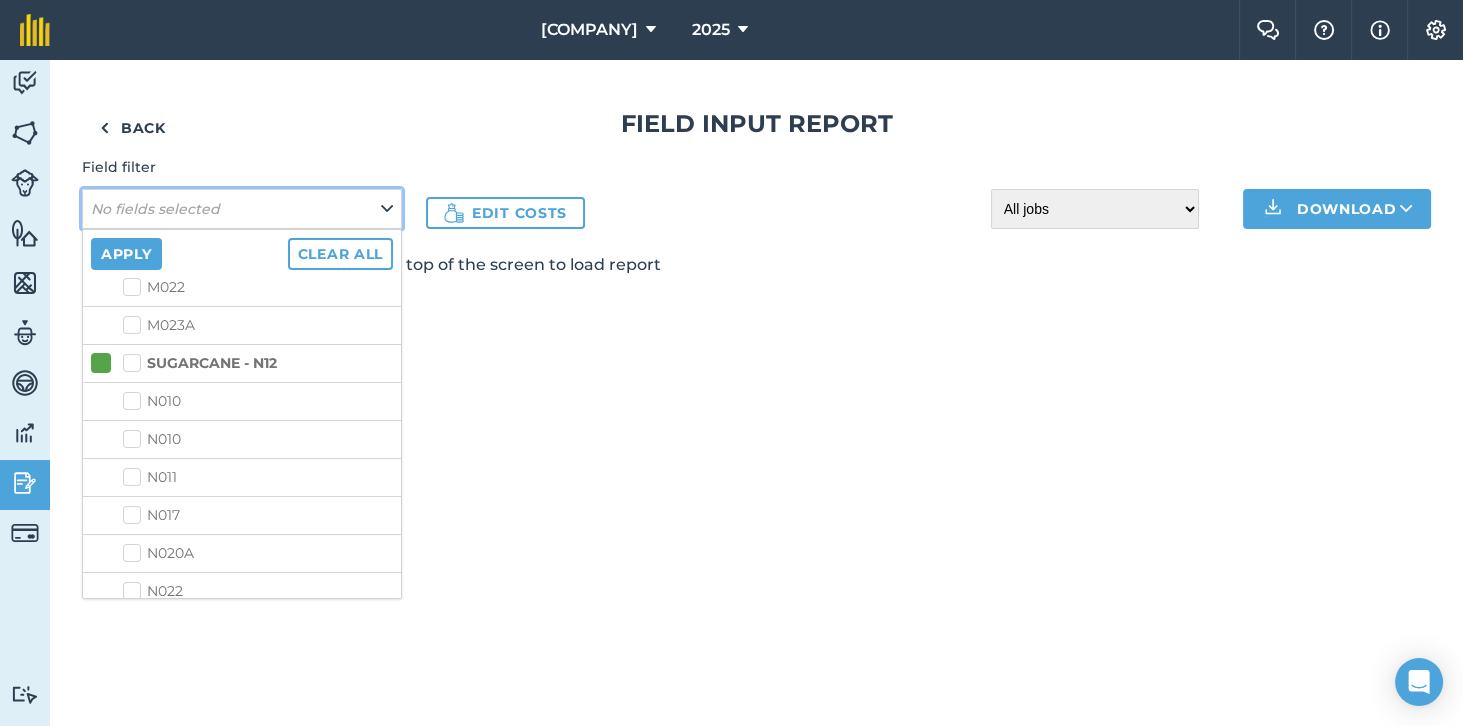 scroll, scrollTop: 1415, scrollLeft: 0, axis: vertical 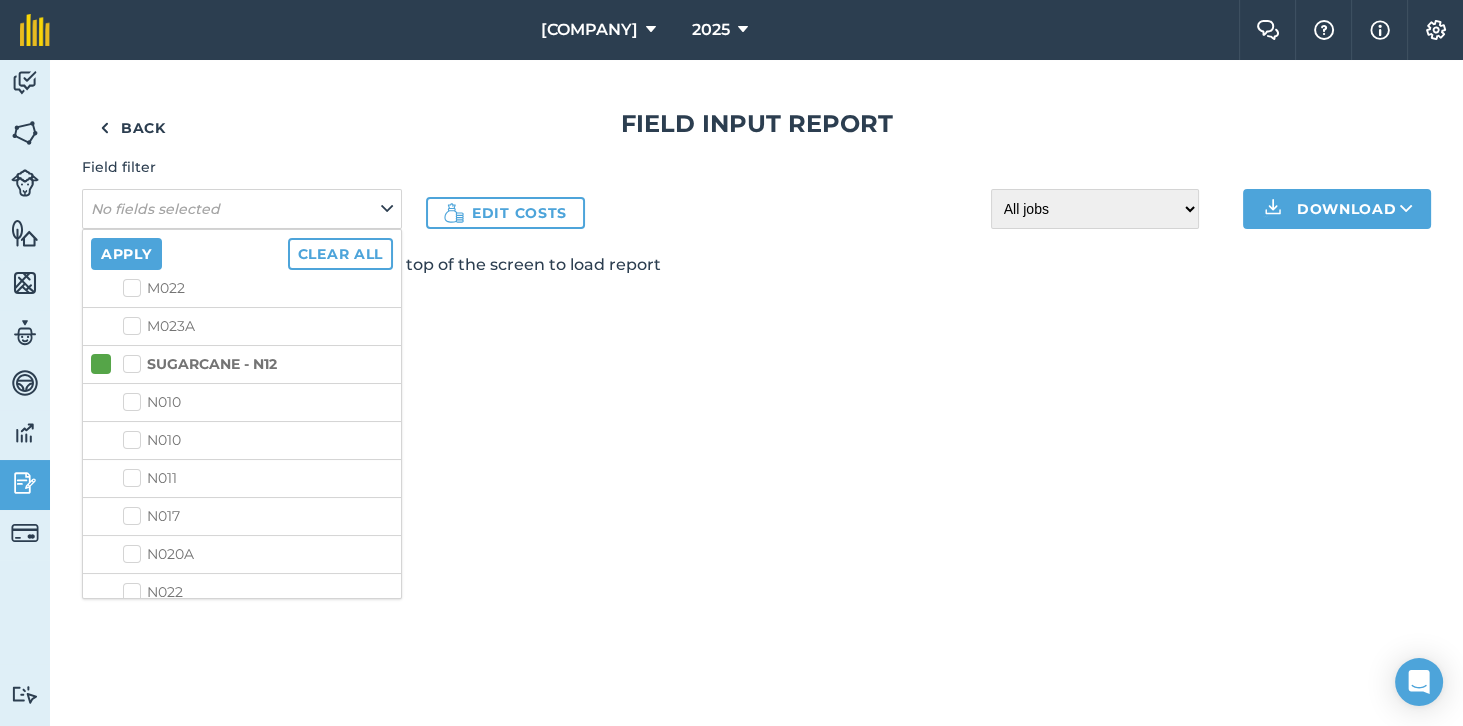 click on "SUGARCANE - N12" at bounding box center (200, 364) 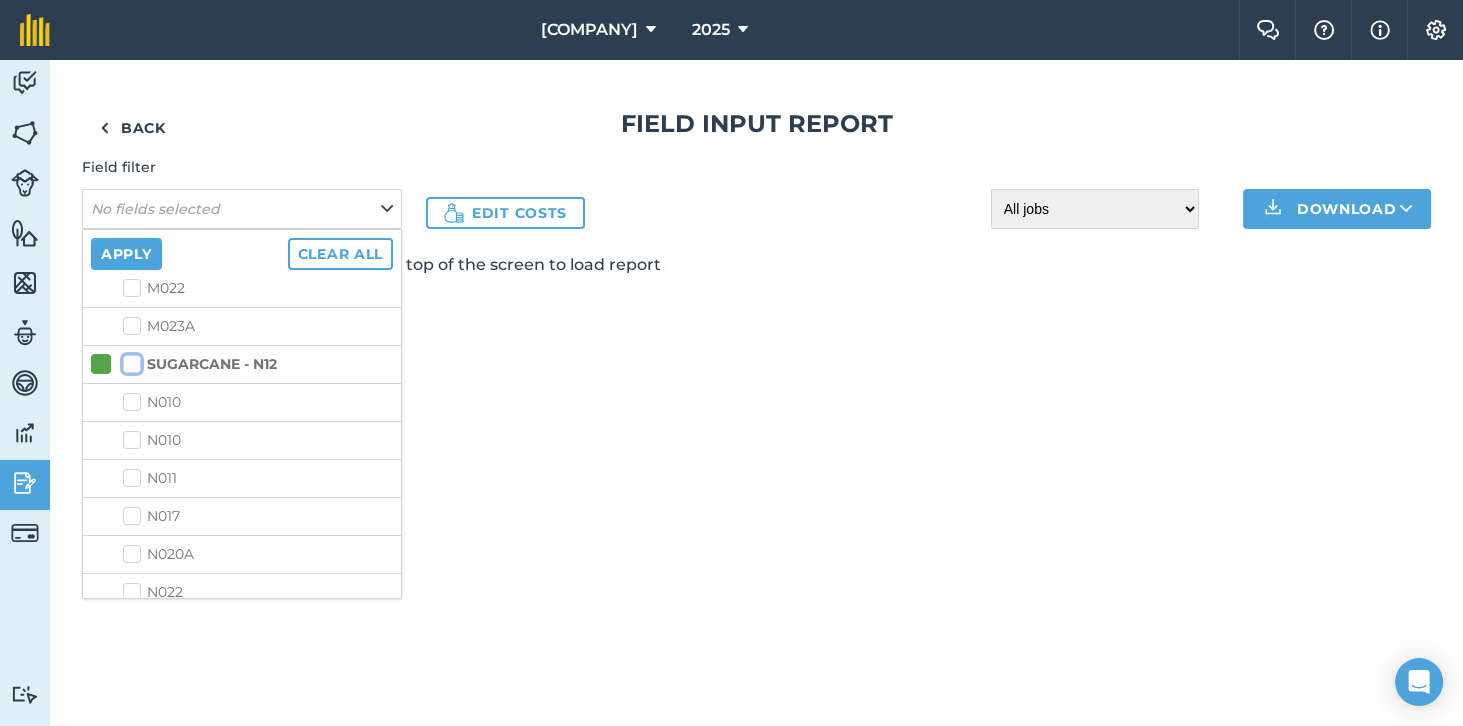 click on "SUGARCANE - N12" at bounding box center [129, 360] 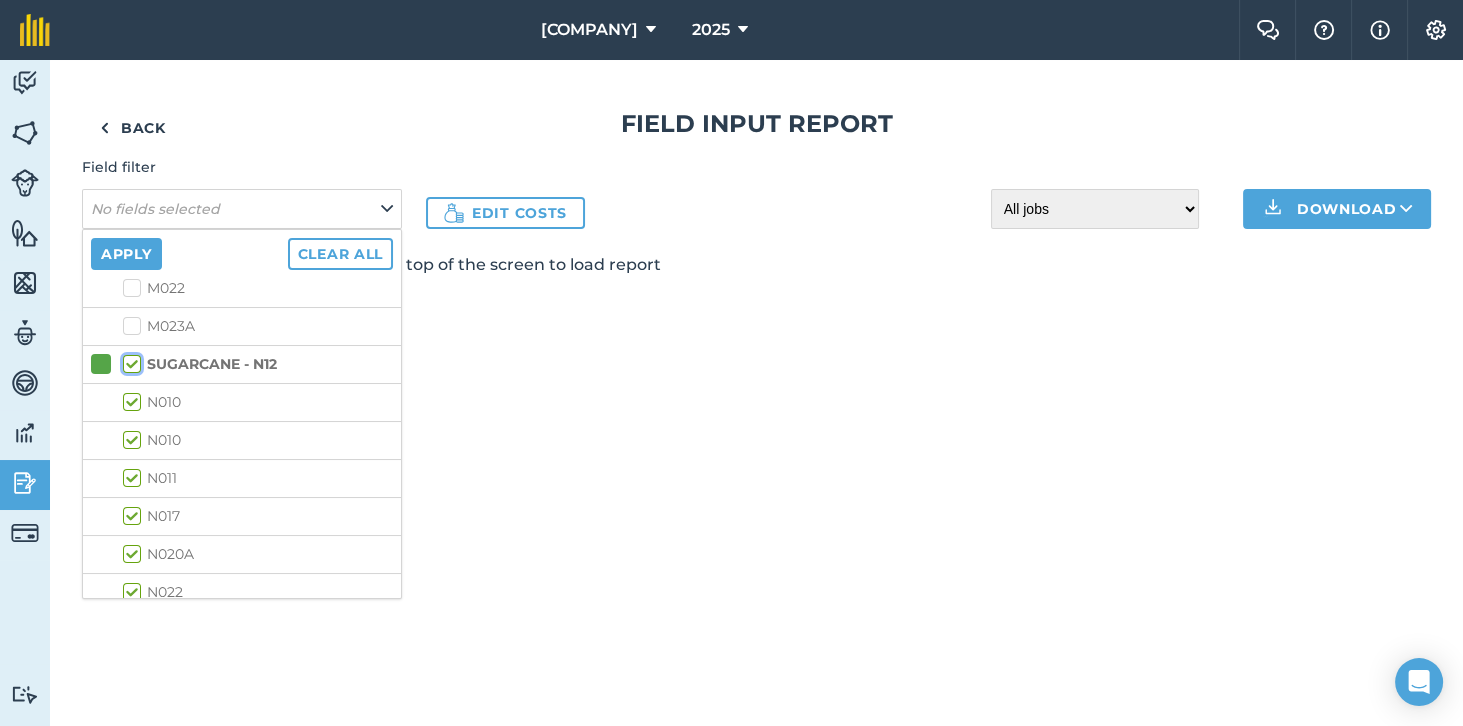 checkbox on "true" 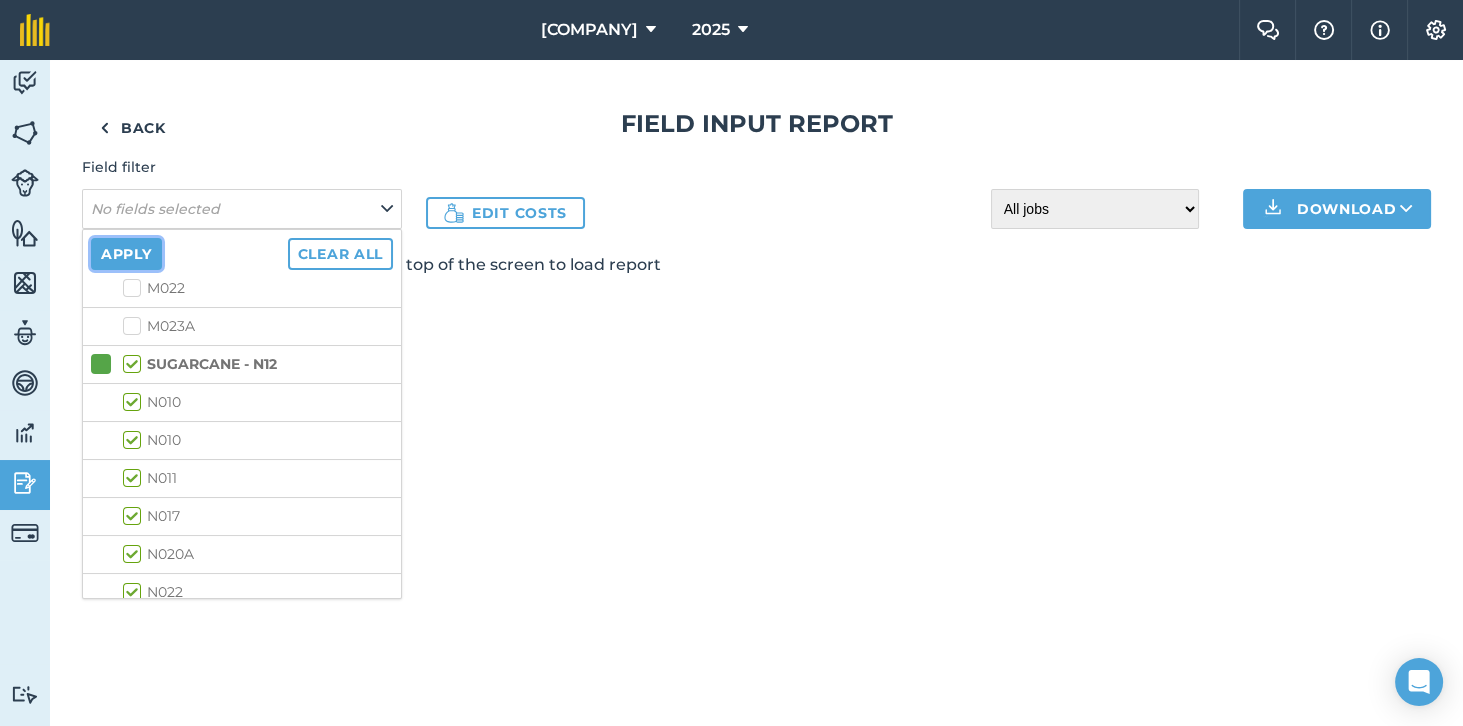 click on "Apply" at bounding box center [126, 254] 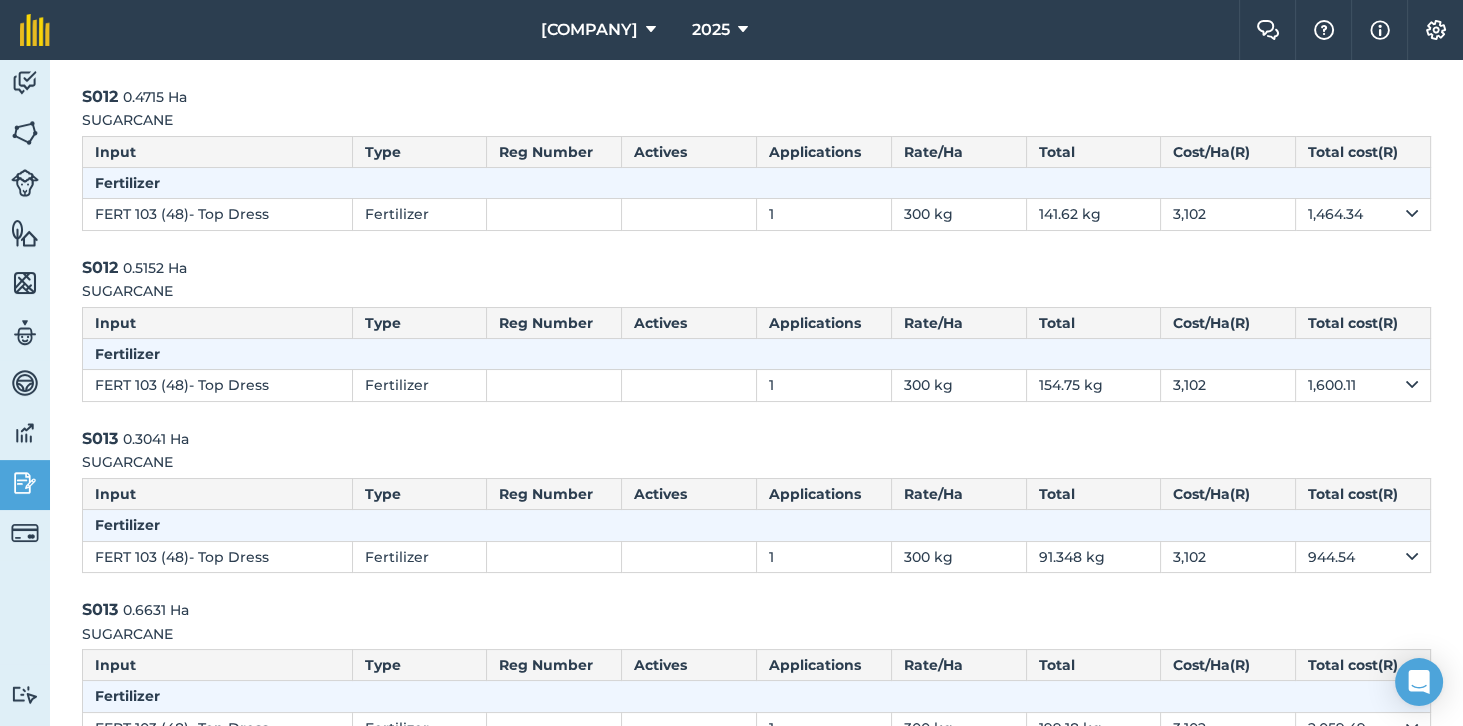 scroll, scrollTop: 0, scrollLeft: 0, axis: both 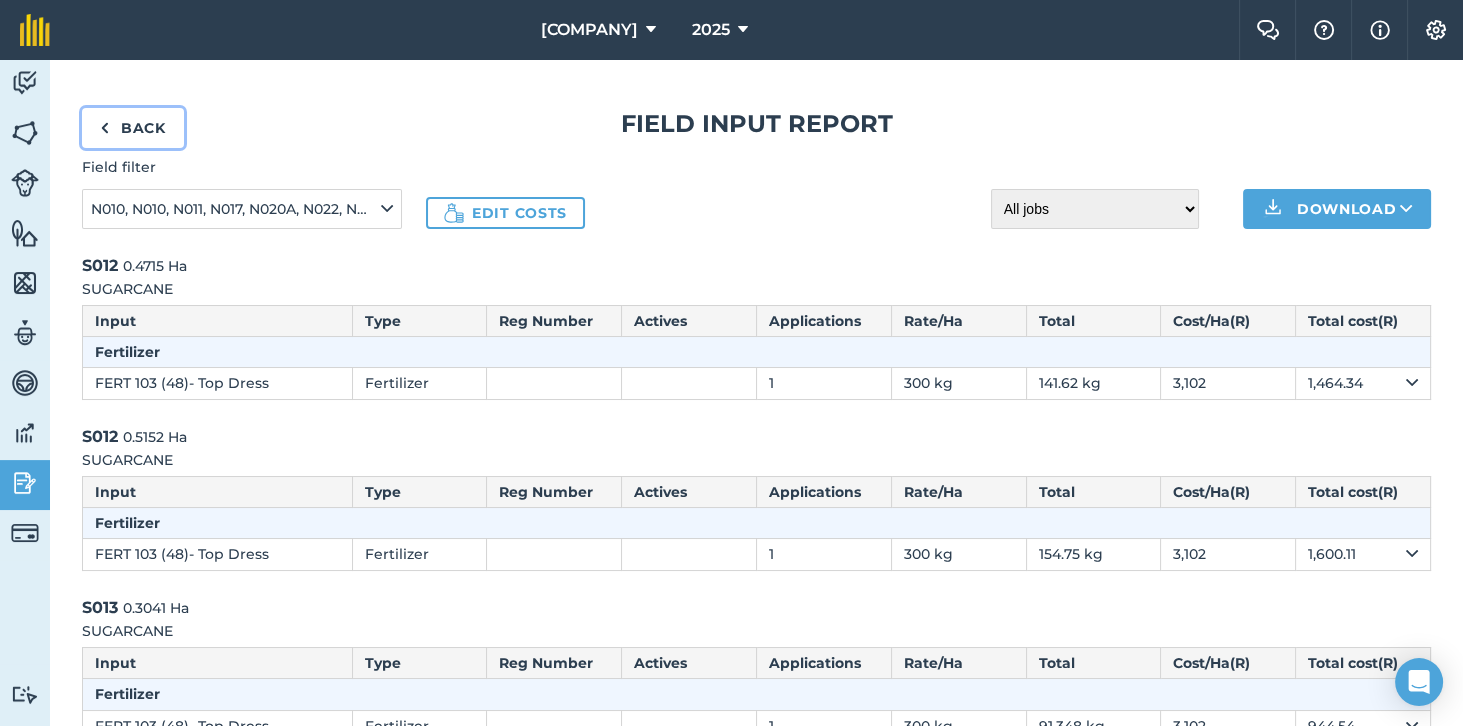 click on "Back" at bounding box center [133, 128] 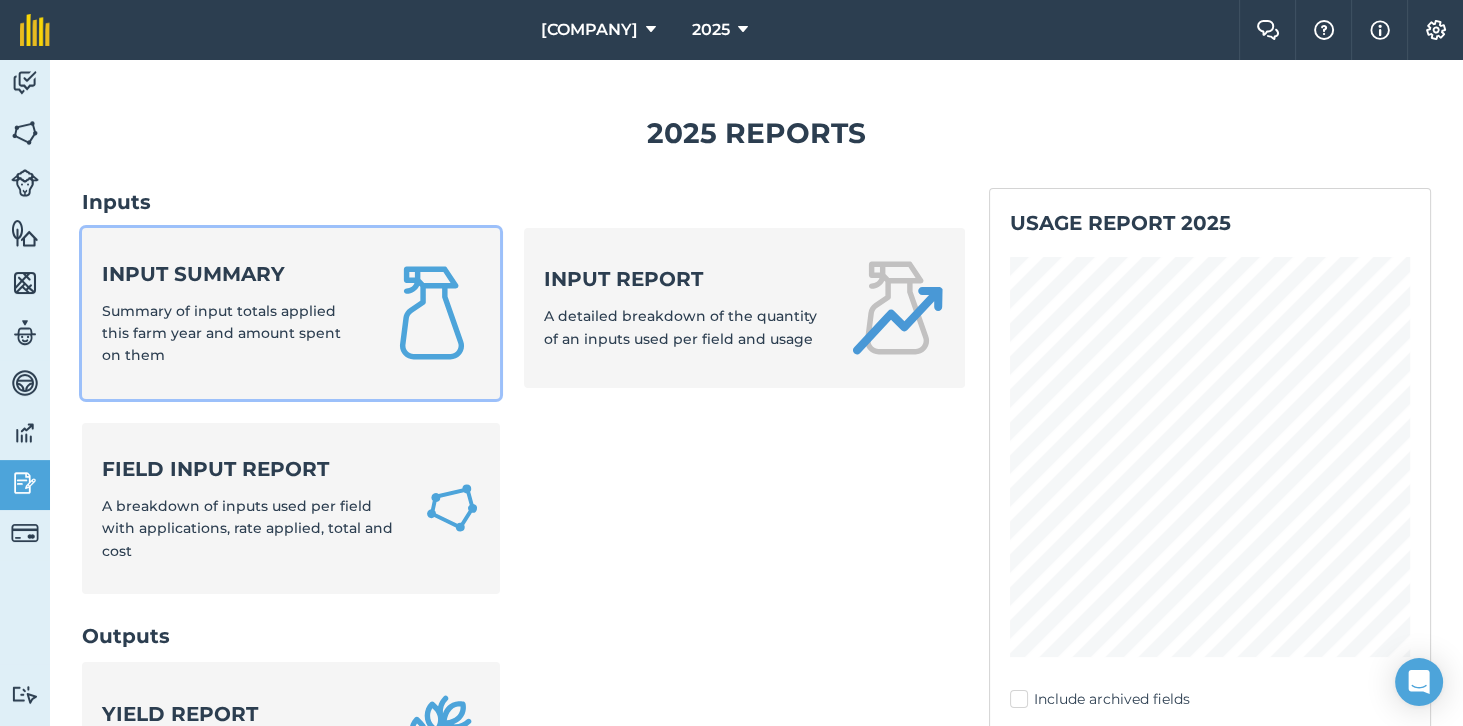 click at bounding box center [432, 313] 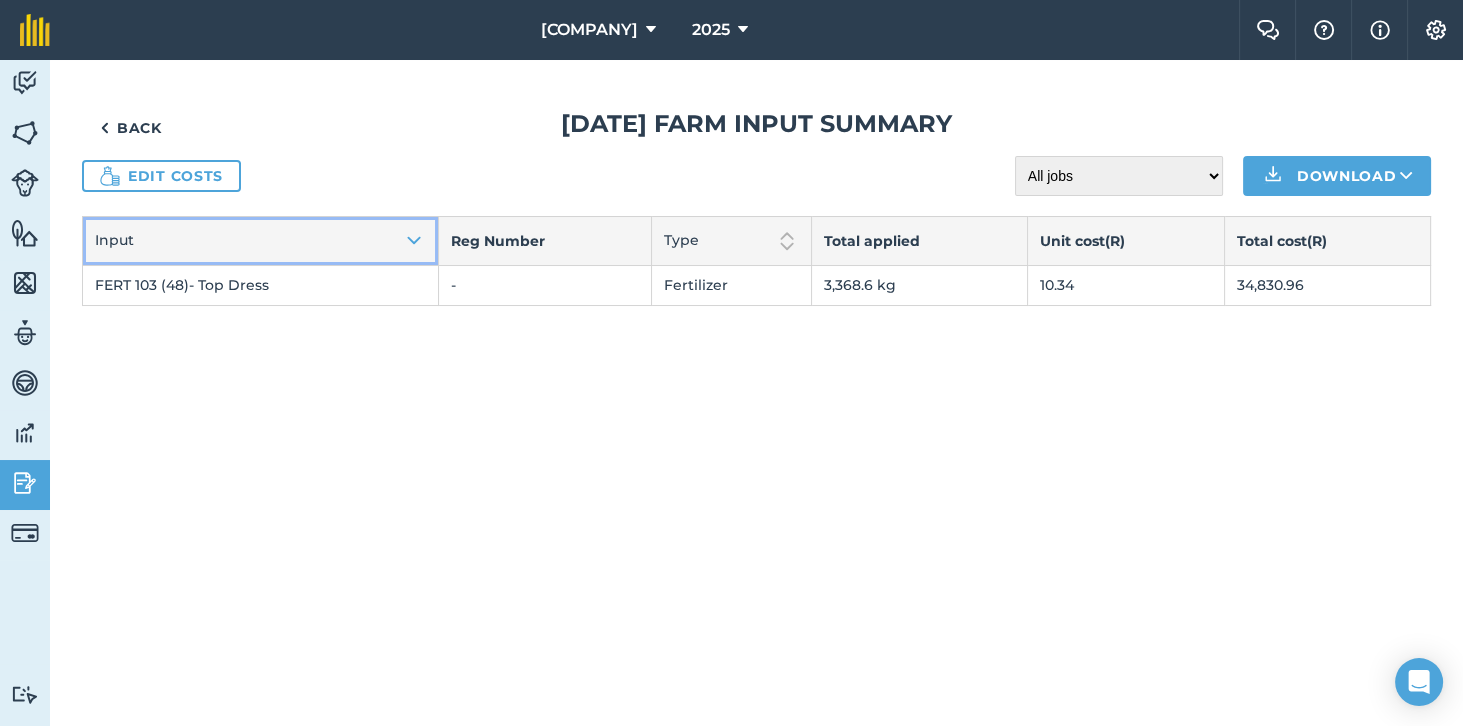 click at bounding box center (414, 241) 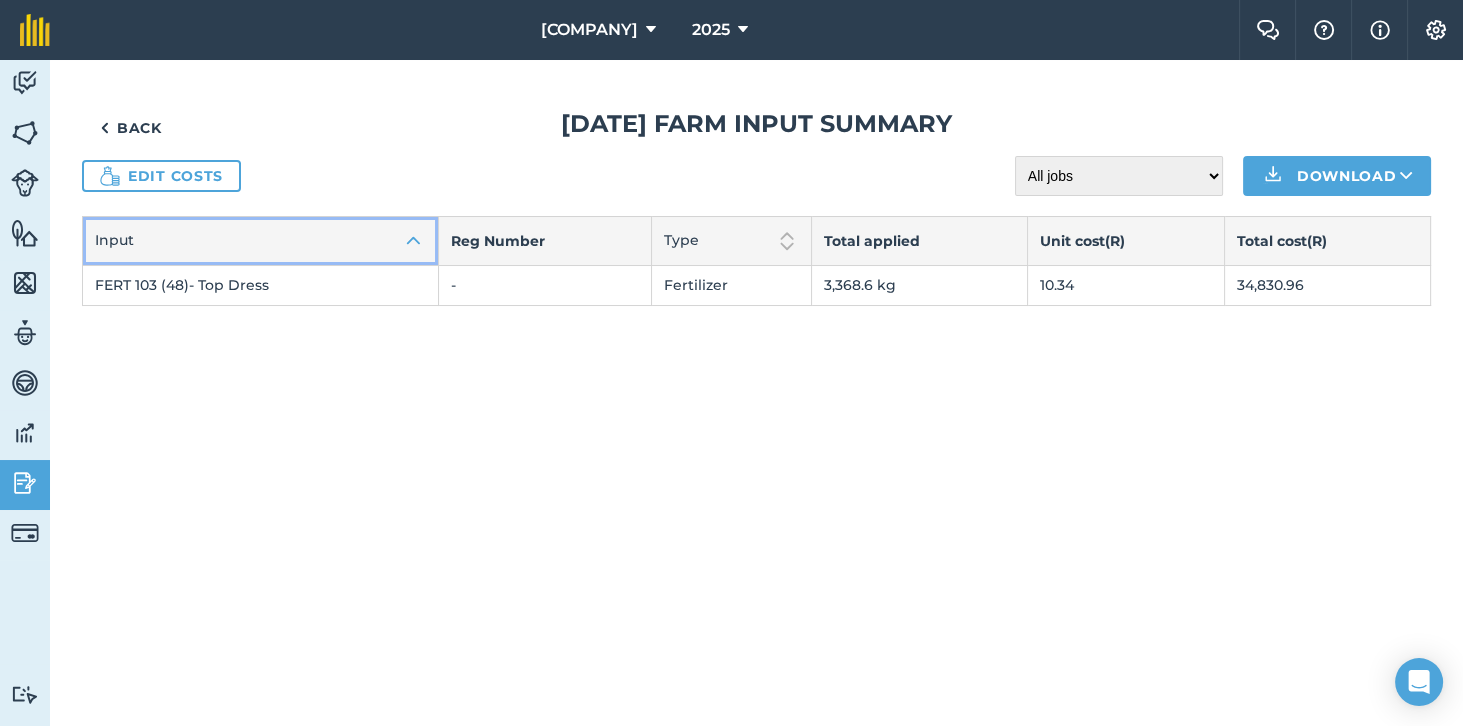 click at bounding box center (414, 241) 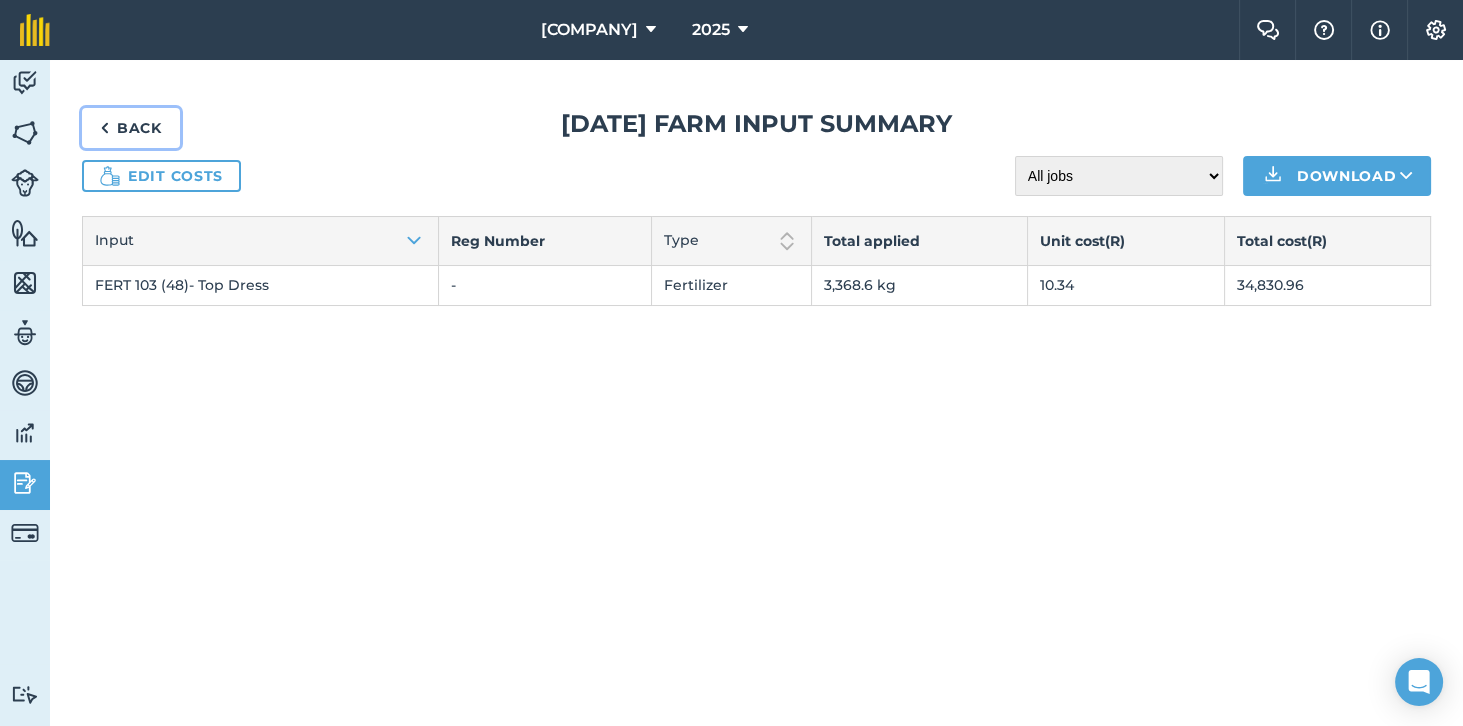 click on "Back" at bounding box center [131, 128] 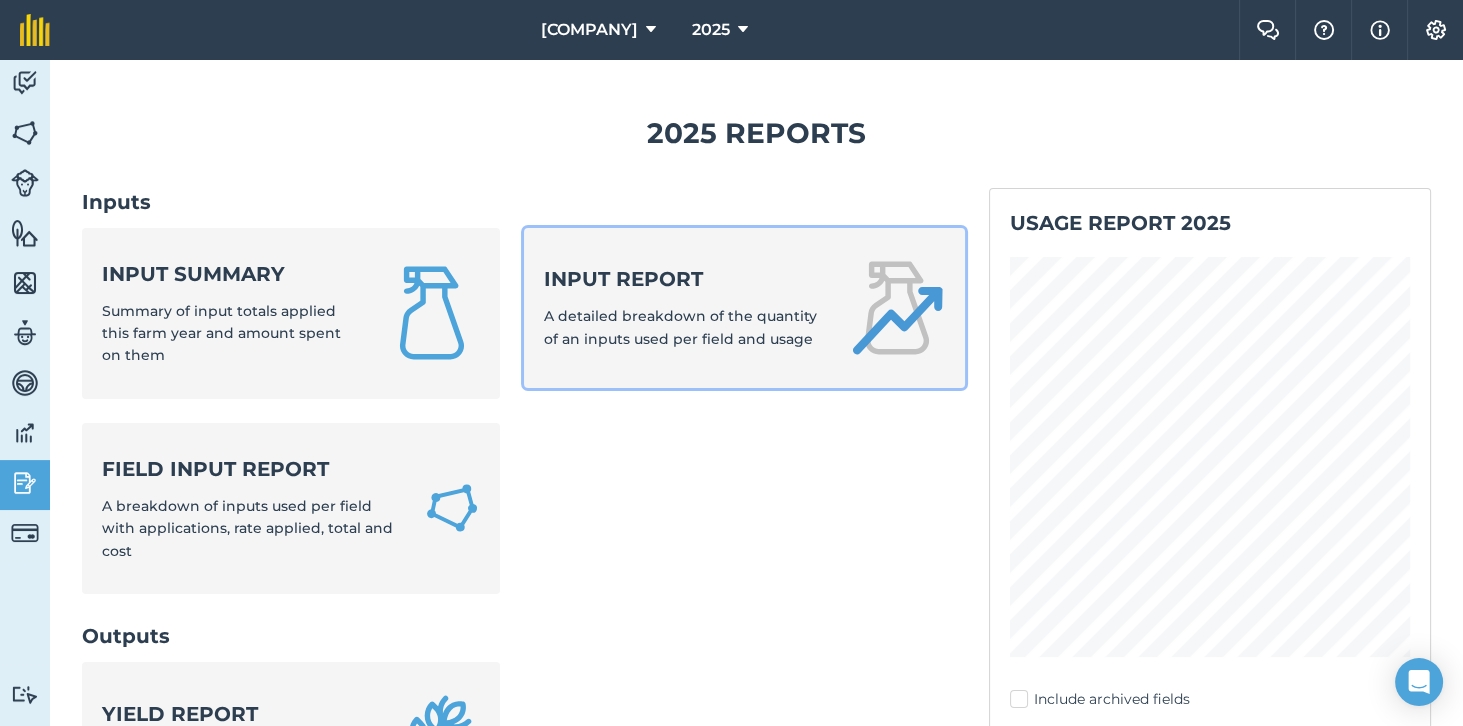 click on "Input report A detailed breakdown of the quantity of an inputs used per field and usage" at bounding box center [685, 307] 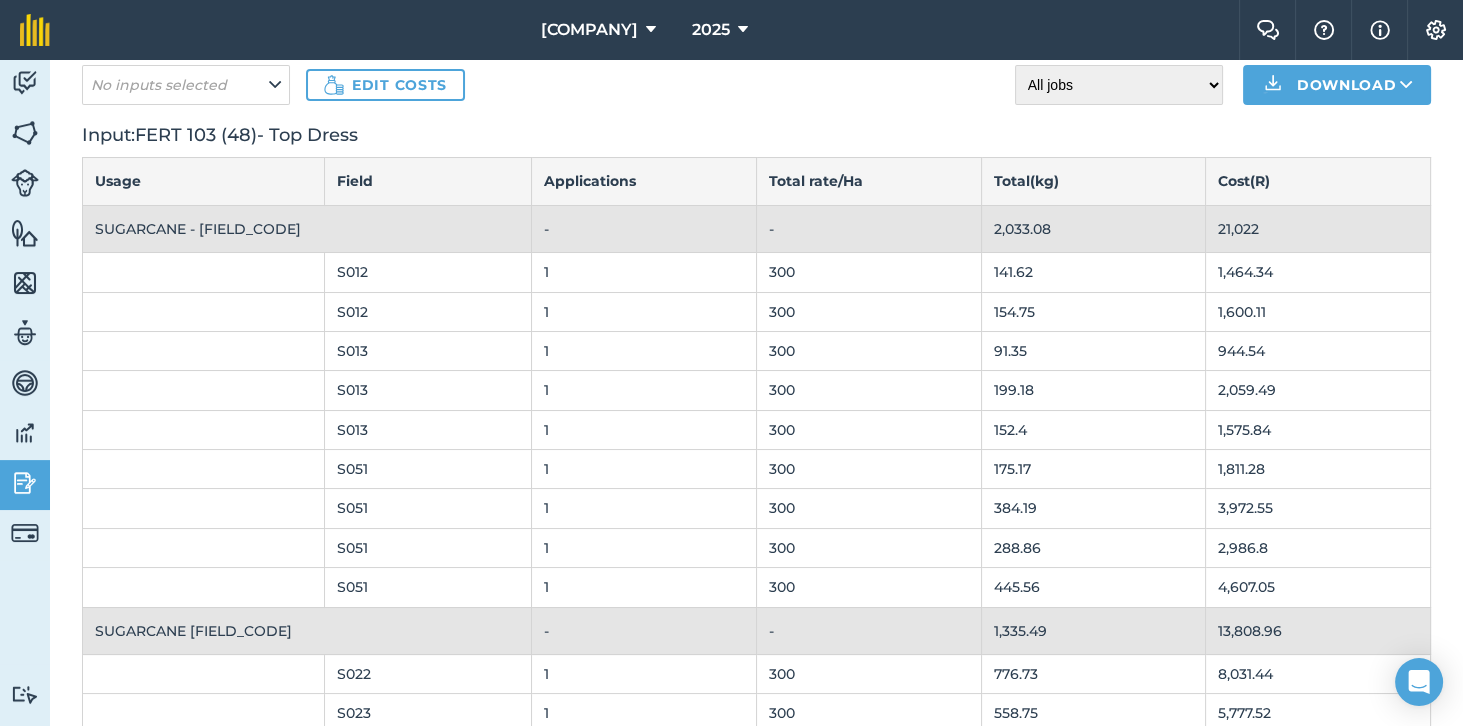 scroll, scrollTop: 0, scrollLeft: 0, axis: both 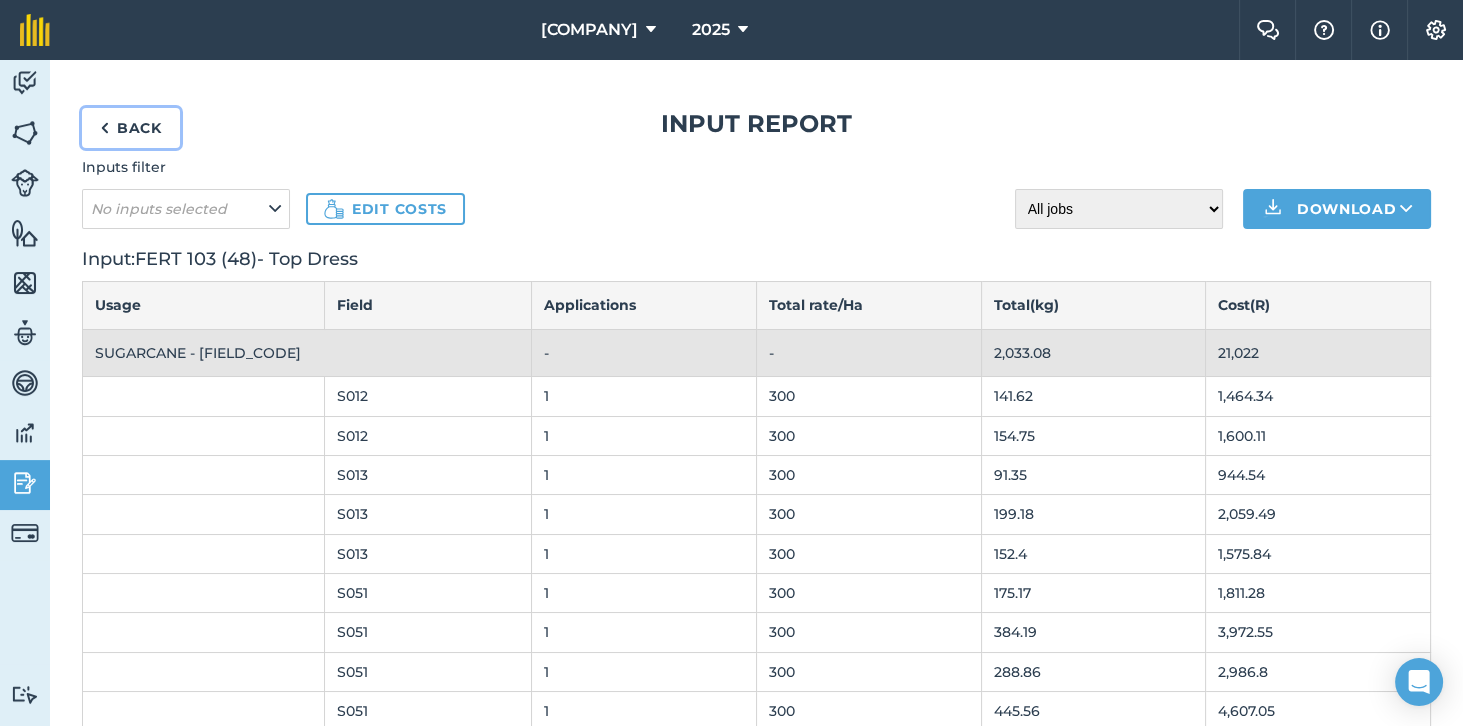 click on "Back" at bounding box center (131, 128) 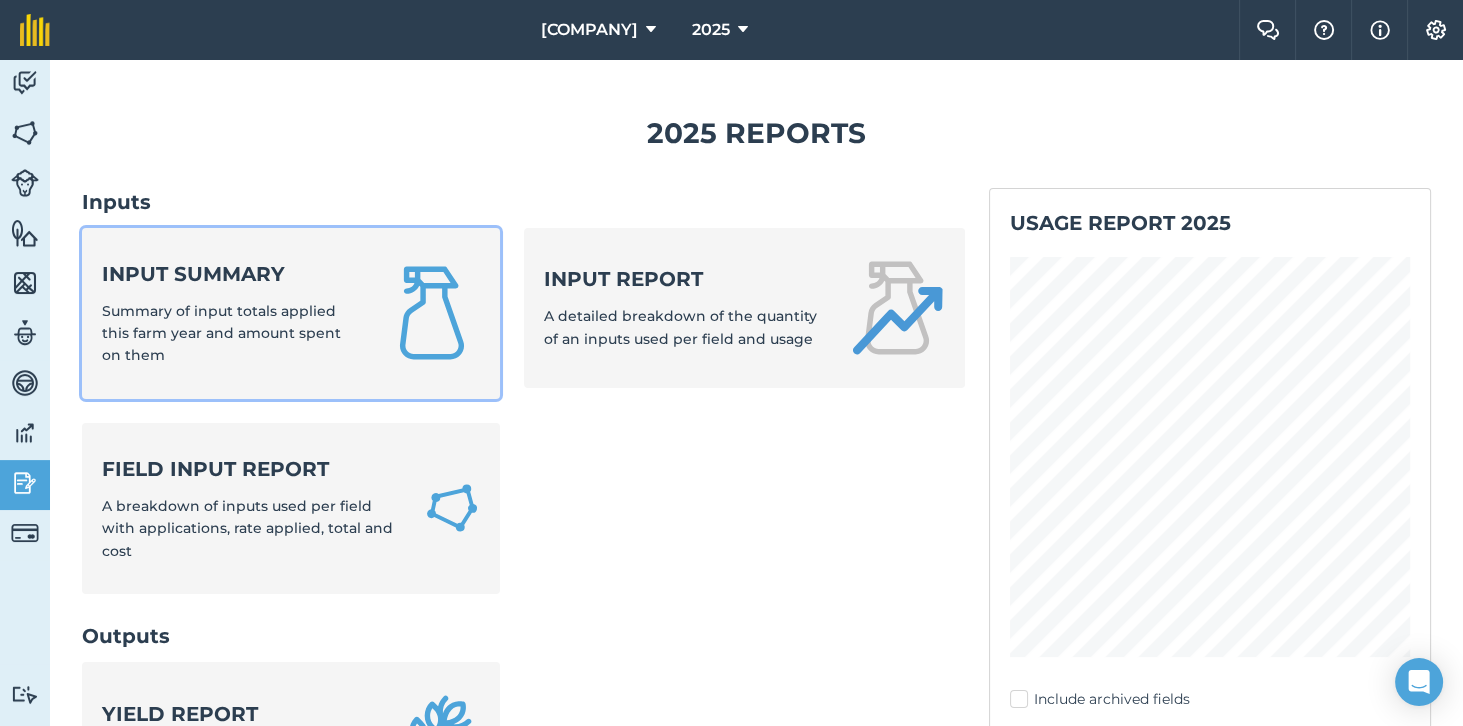click at bounding box center (432, 313) 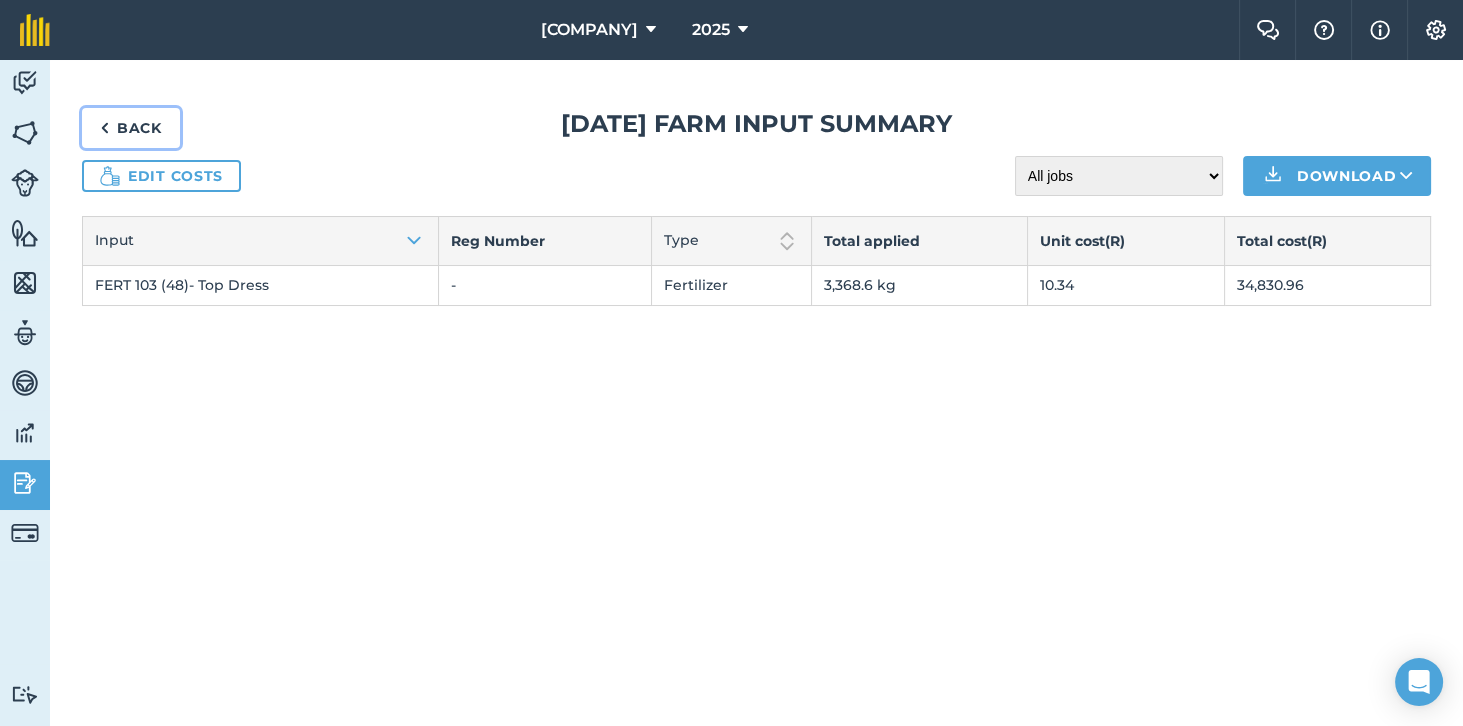 click on "Back" at bounding box center [131, 128] 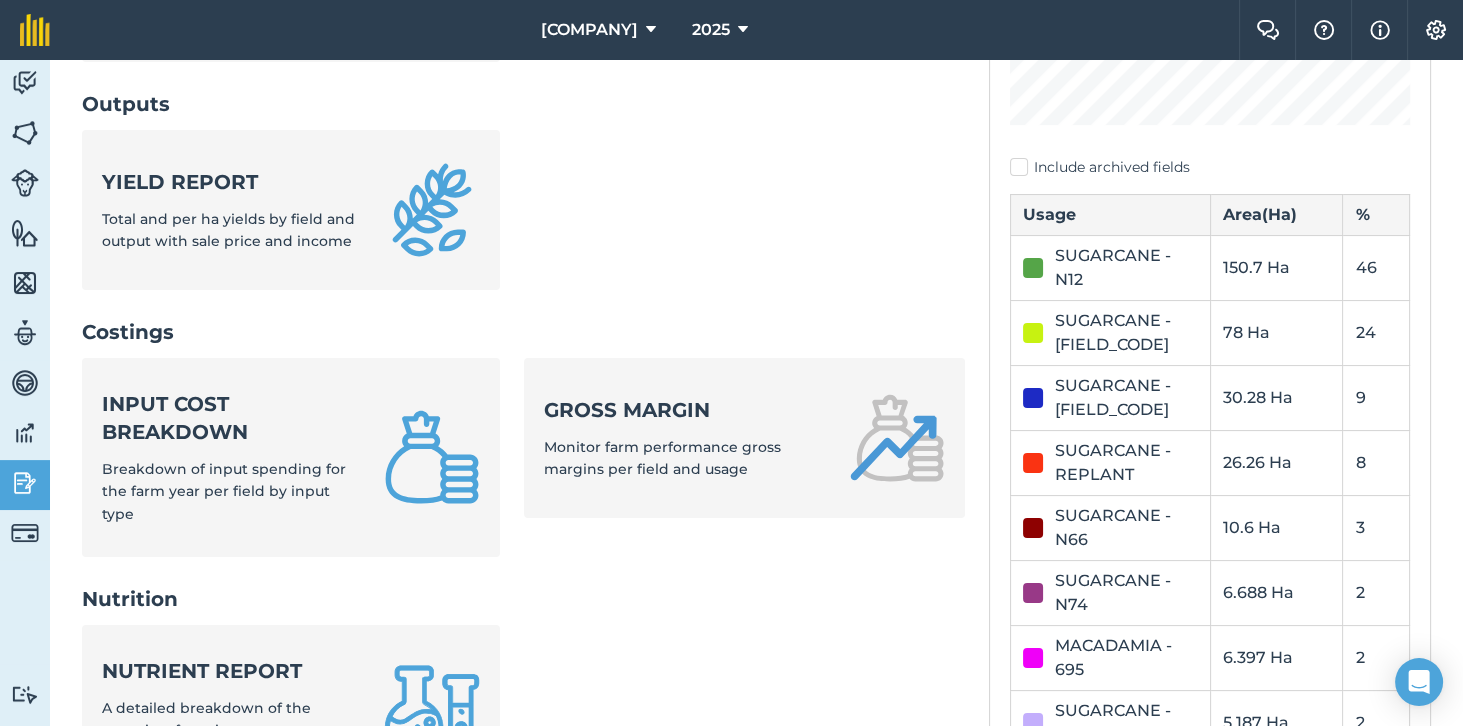 scroll, scrollTop: 548, scrollLeft: 0, axis: vertical 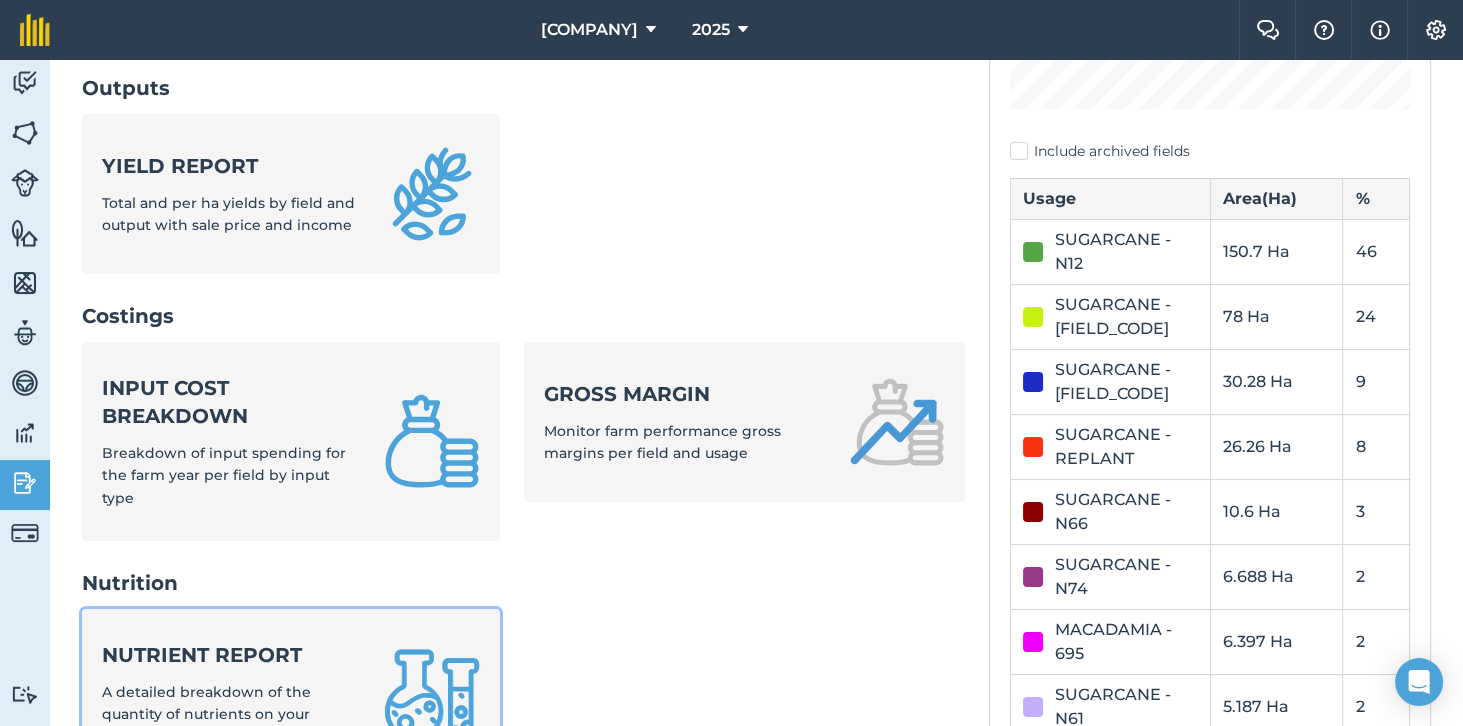 click at bounding box center [432, 695] 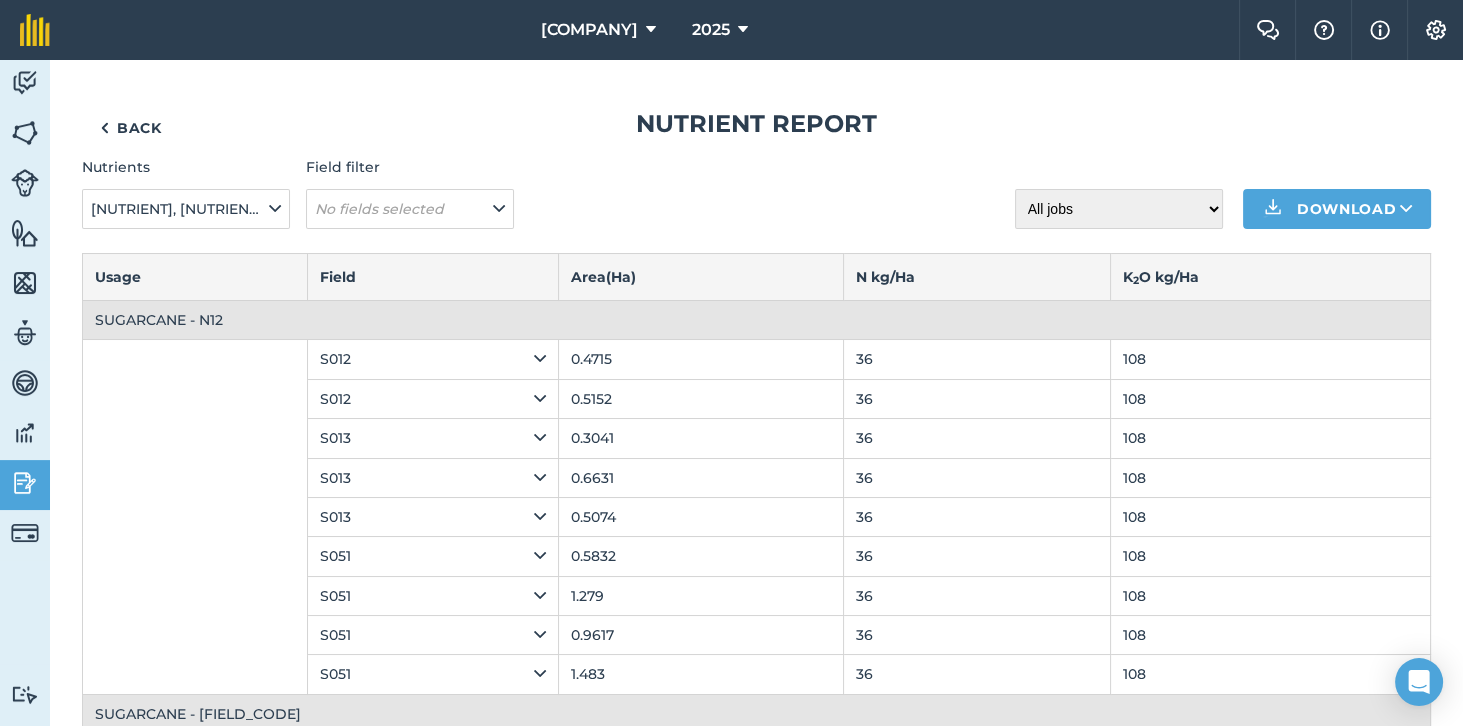 scroll, scrollTop: 16, scrollLeft: 0, axis: vertical 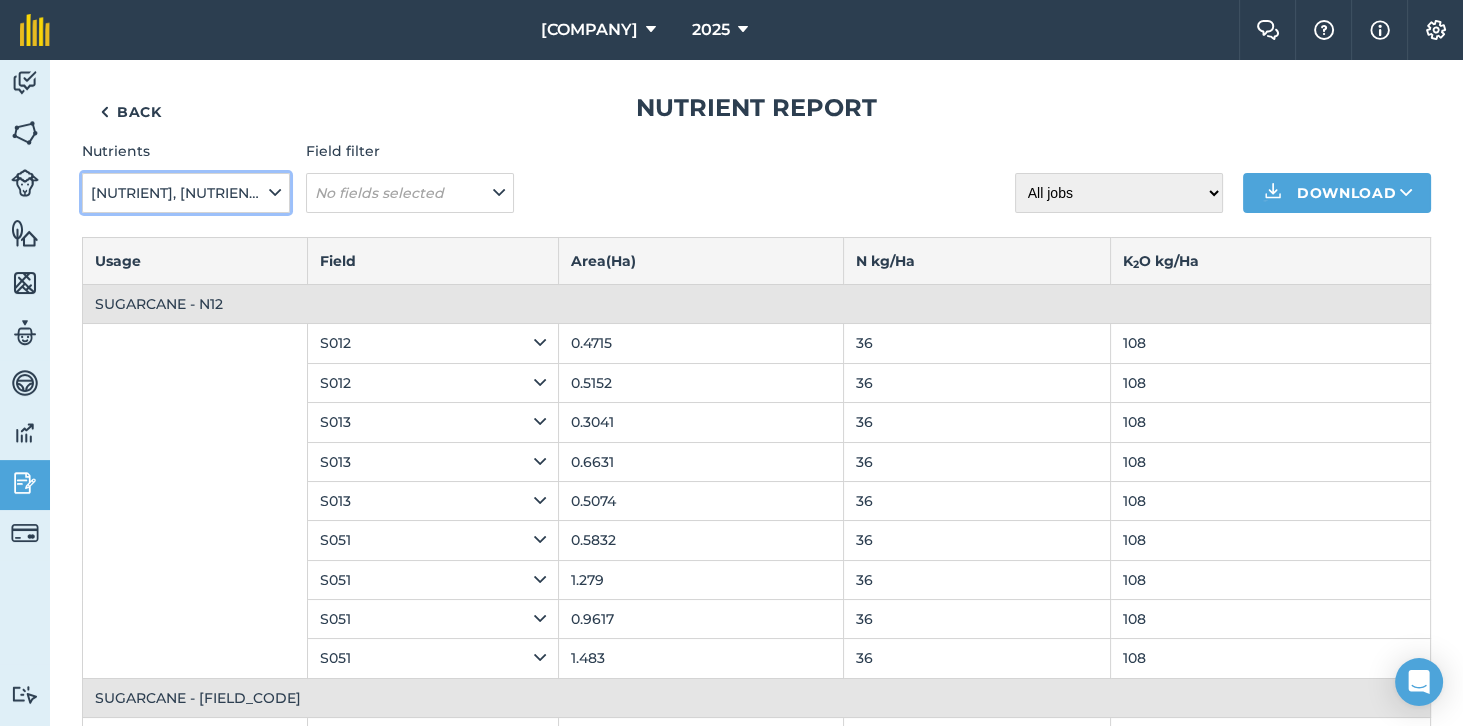 click on "Nitrogen, Phosphorus, Potassium, Magnesium, Sulphur, Sodium" at bounding box center (186, 193) 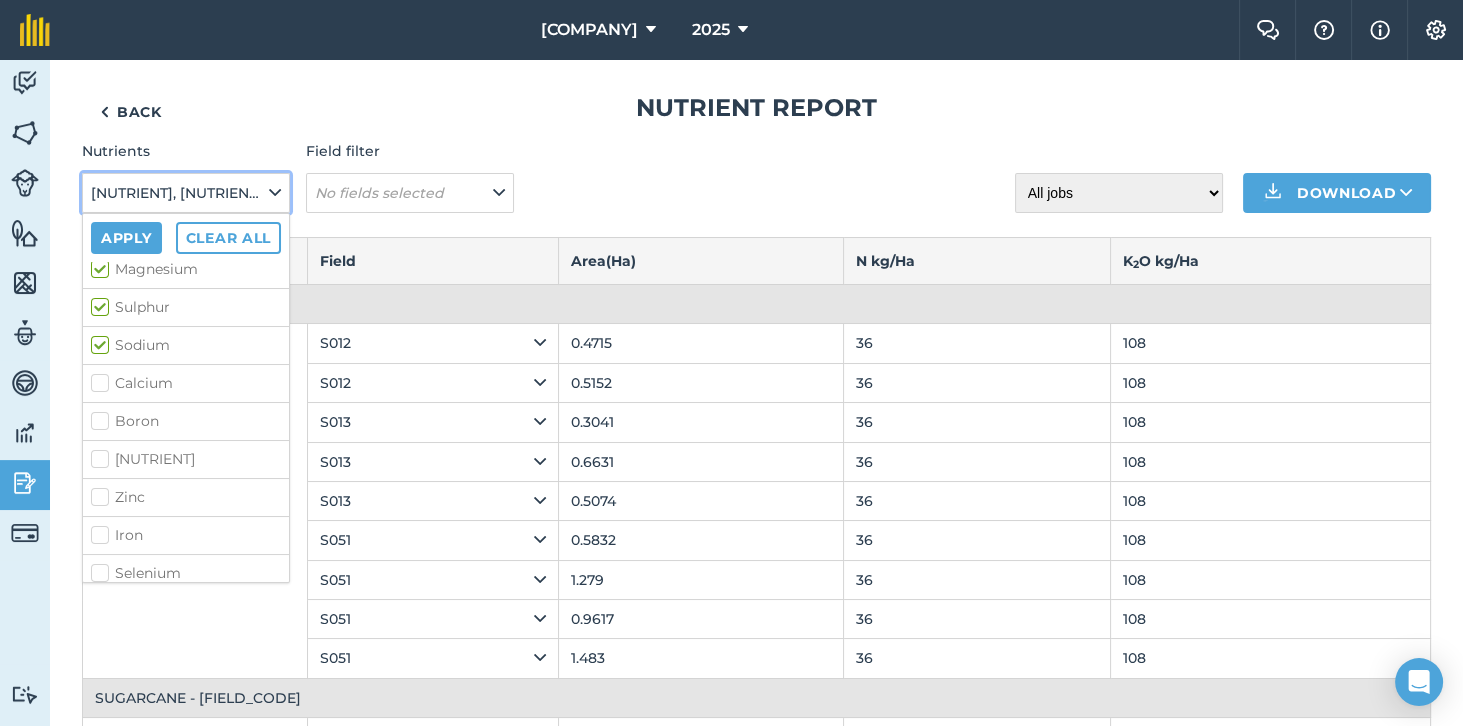 scroll, scrollTop: 127, scrollLeft: 0, axis: vertical 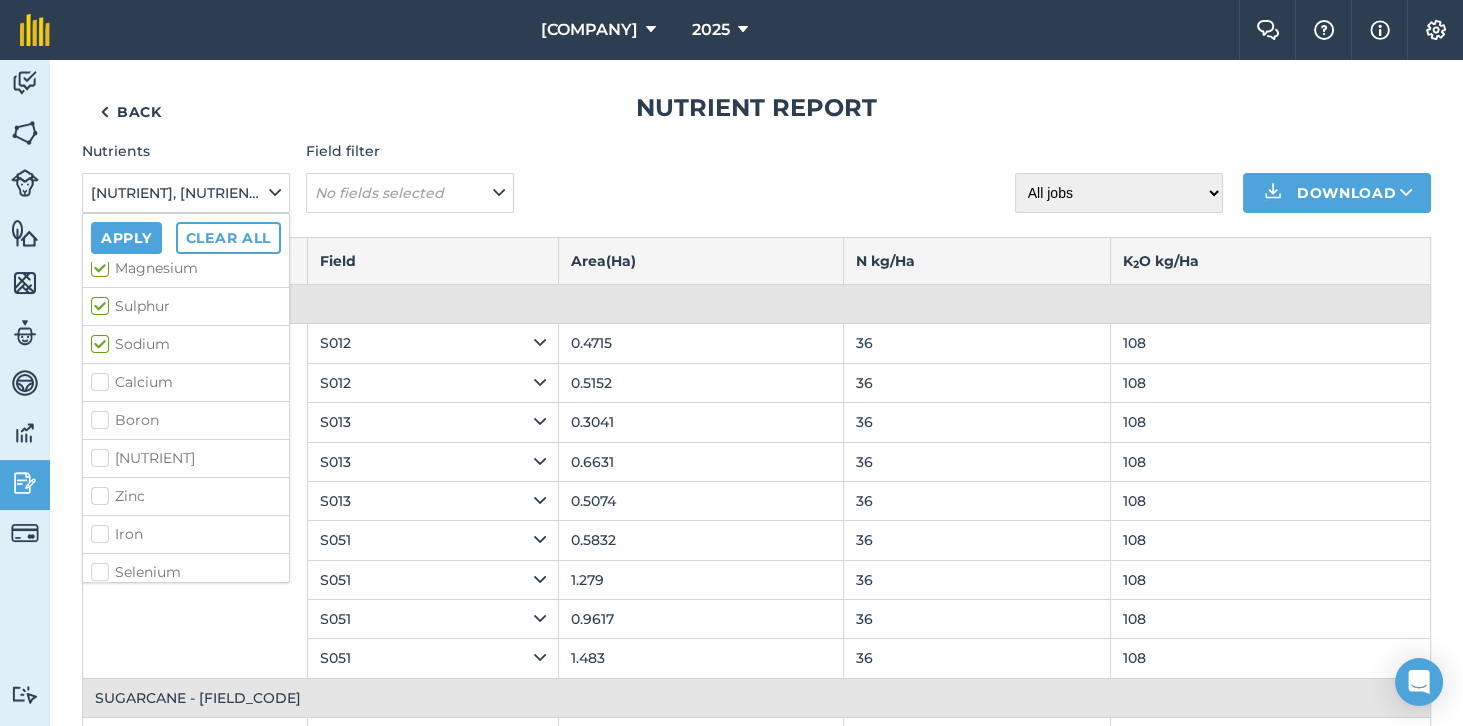 click on "Nutrient report" at bounding box center [756, 108] 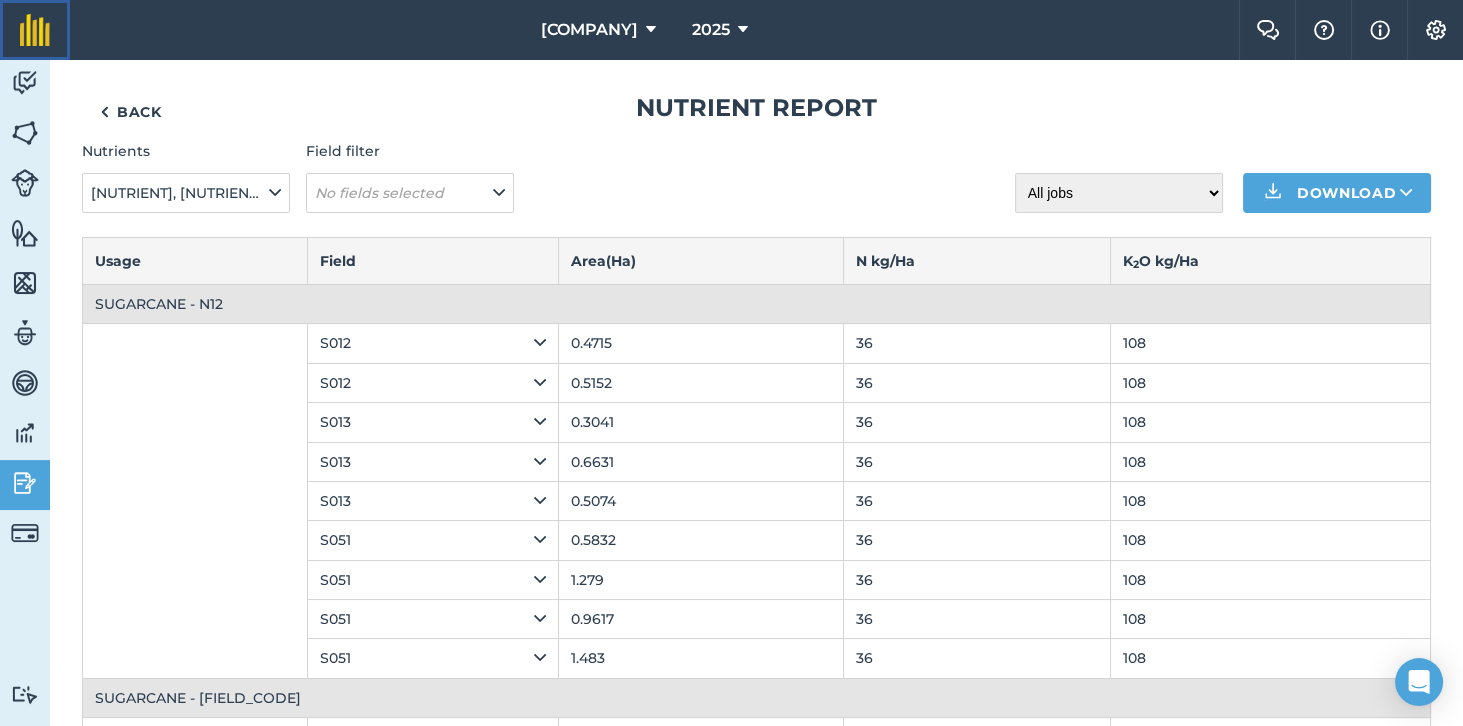 click at bounding box center (35, 30) 